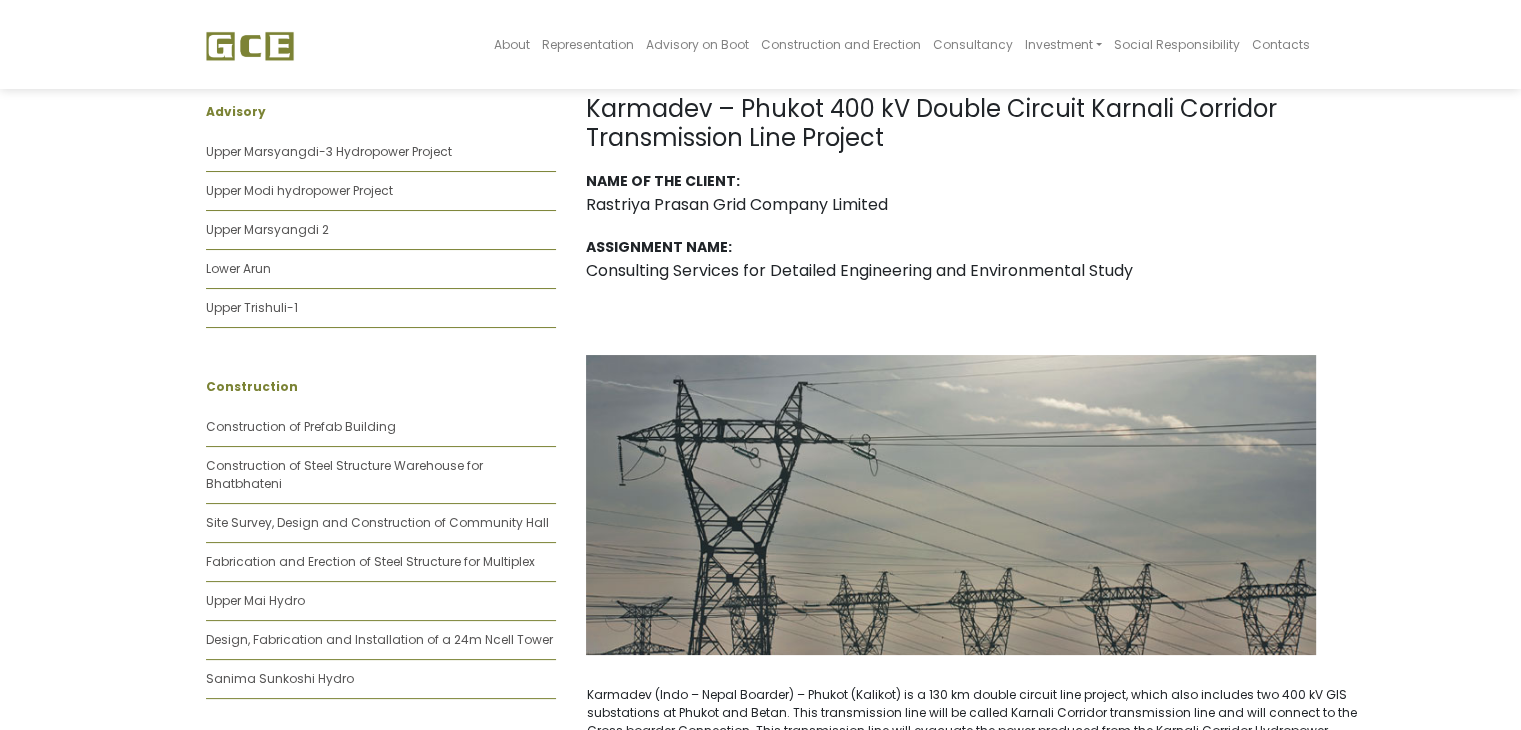 scroll, scrollTop: 0, scrollLeft: 0, axis: both 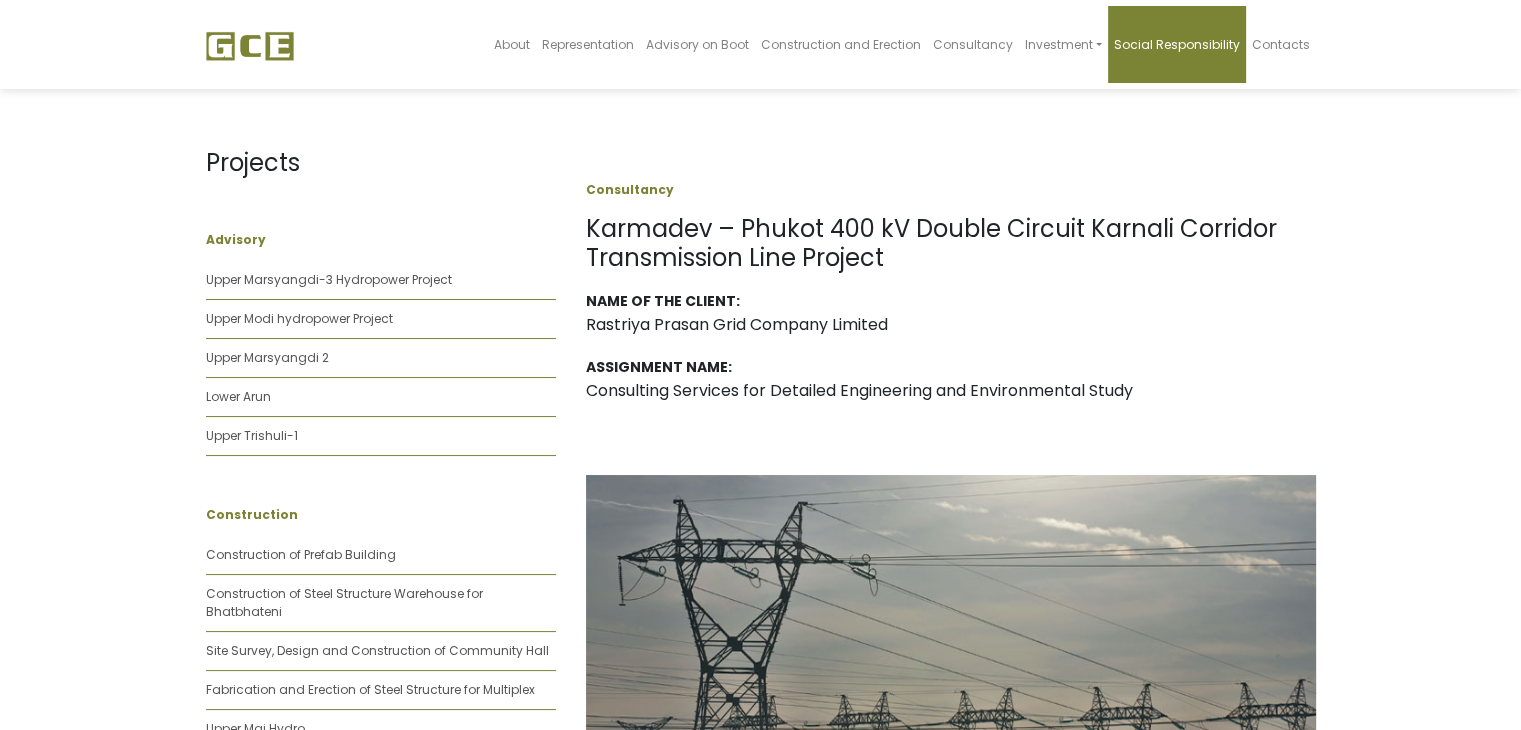 click on "Social Responsibility" at bounding box center [1177, 44] 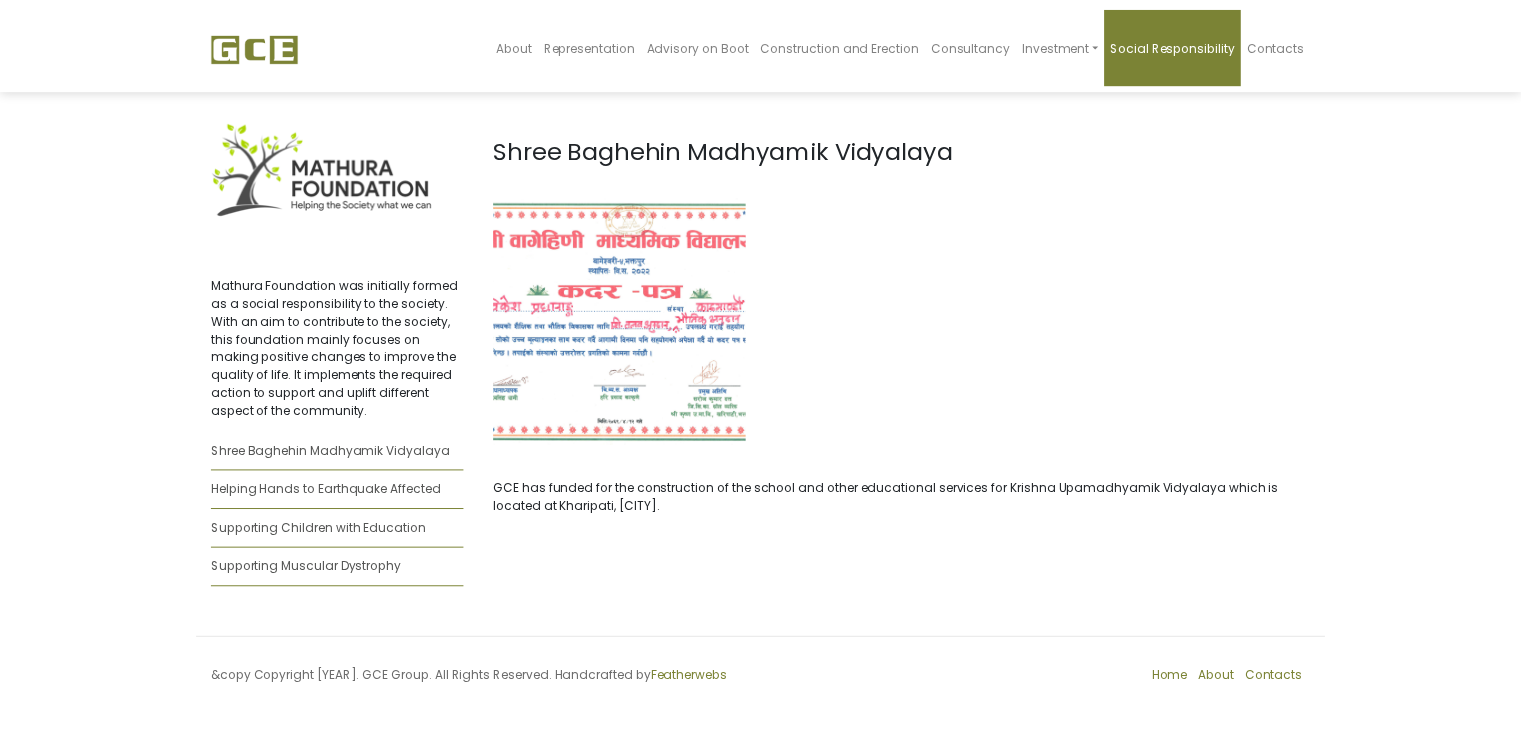 scroll, scrollTop: 0, scrollLeft: 0, axis: both 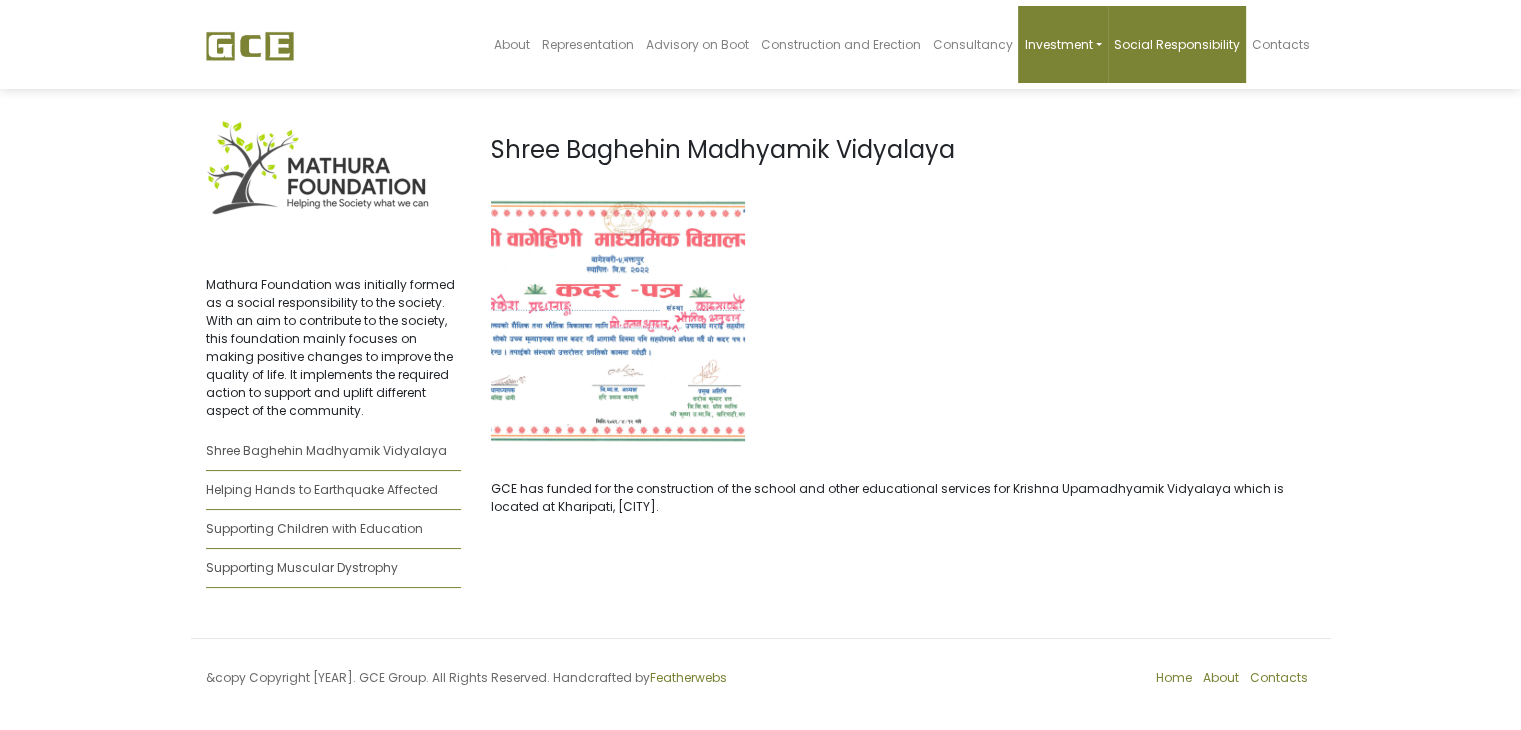 click on "Investment" at bounding box center (1058, 44) 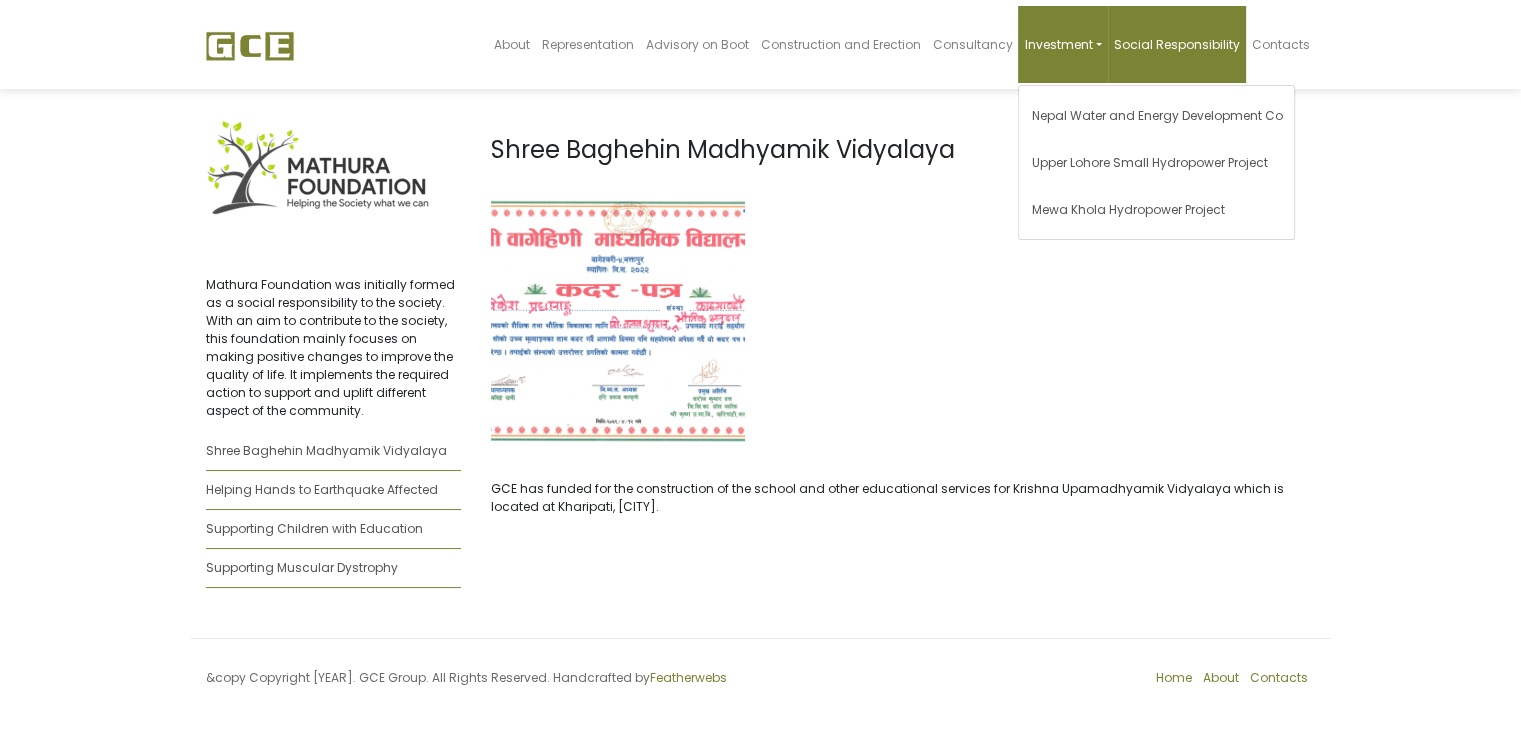 click on "Investment" at bounding box center [1058, 44] 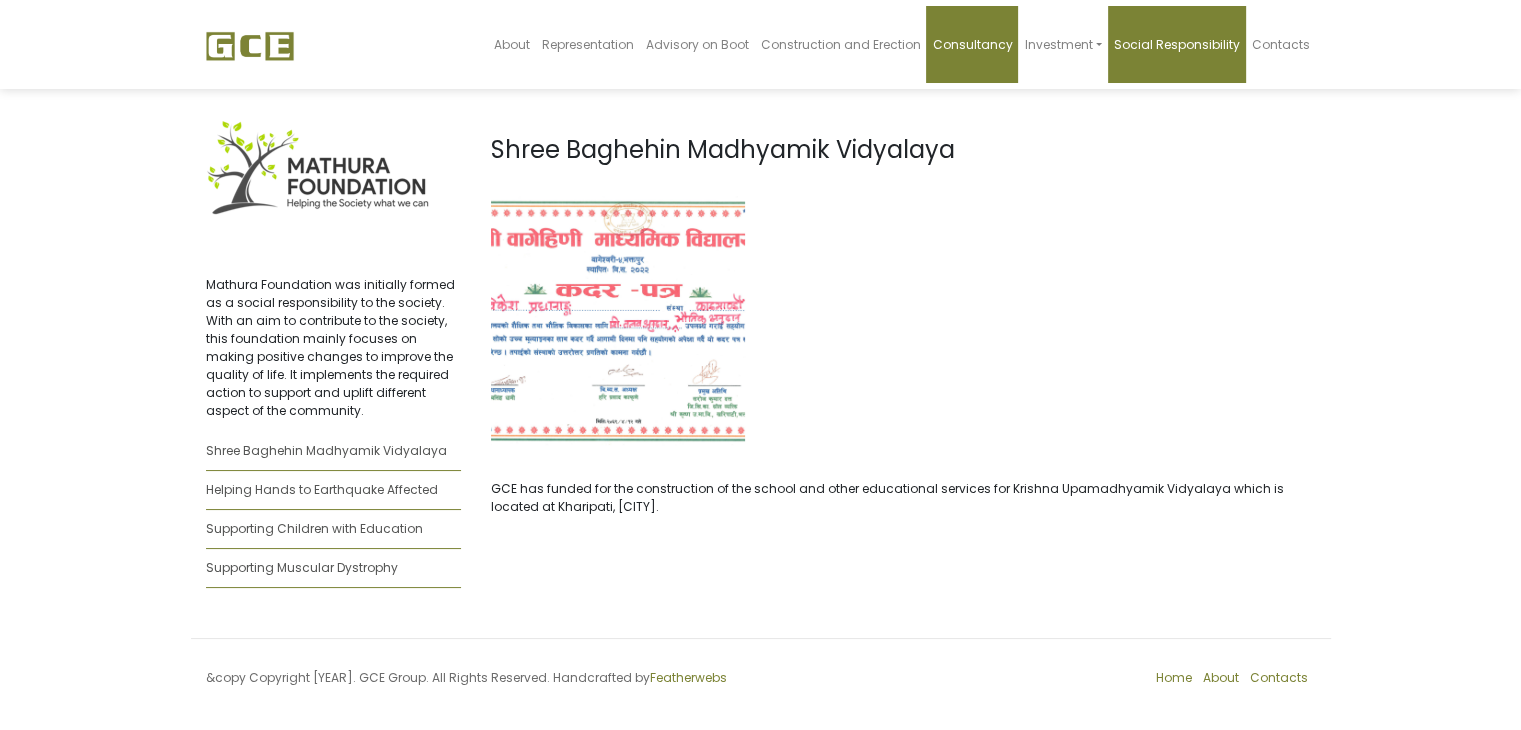 click on "Consultancy" at bounding box center [972, 44] 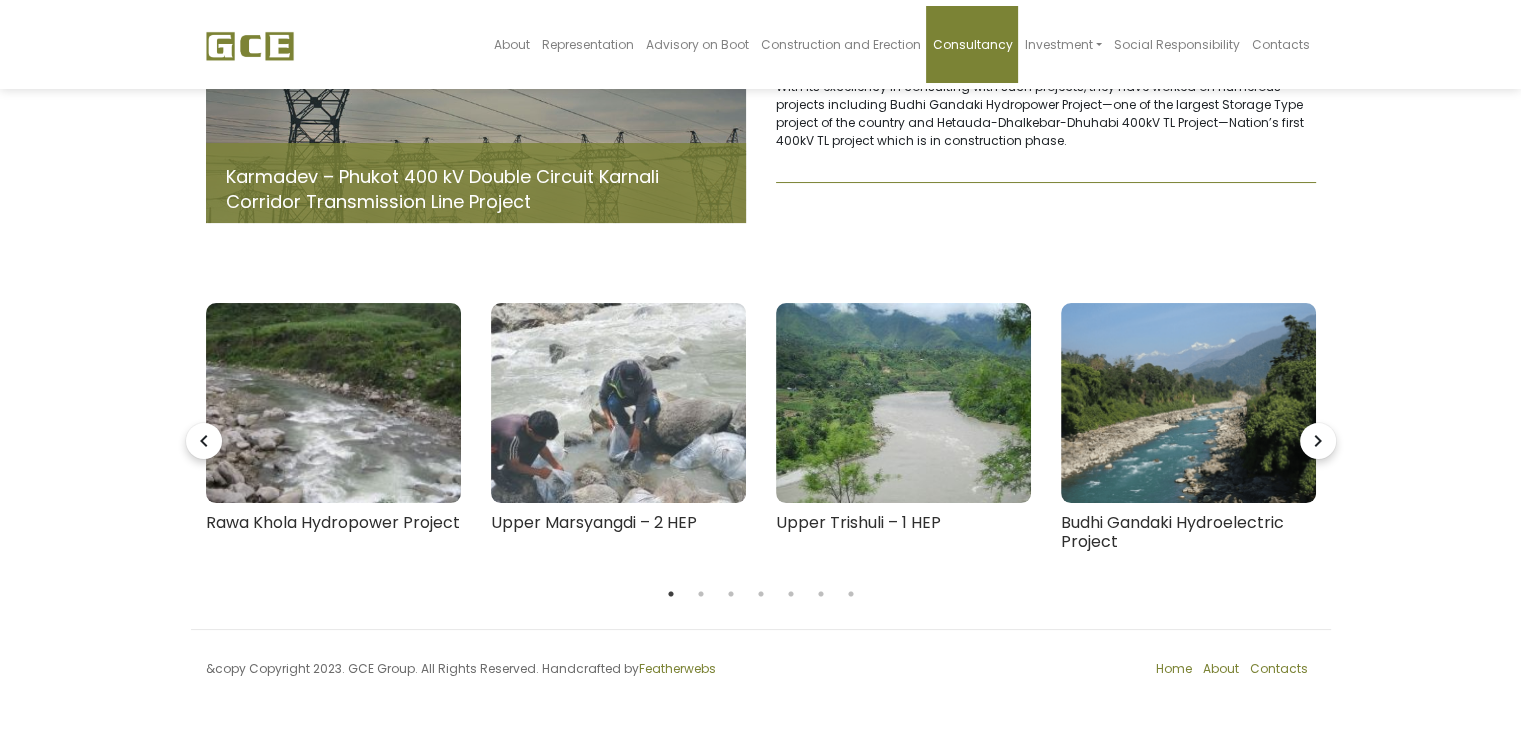 scroll, scrollTop: 183, scrollLeft: 0, axis: vertical 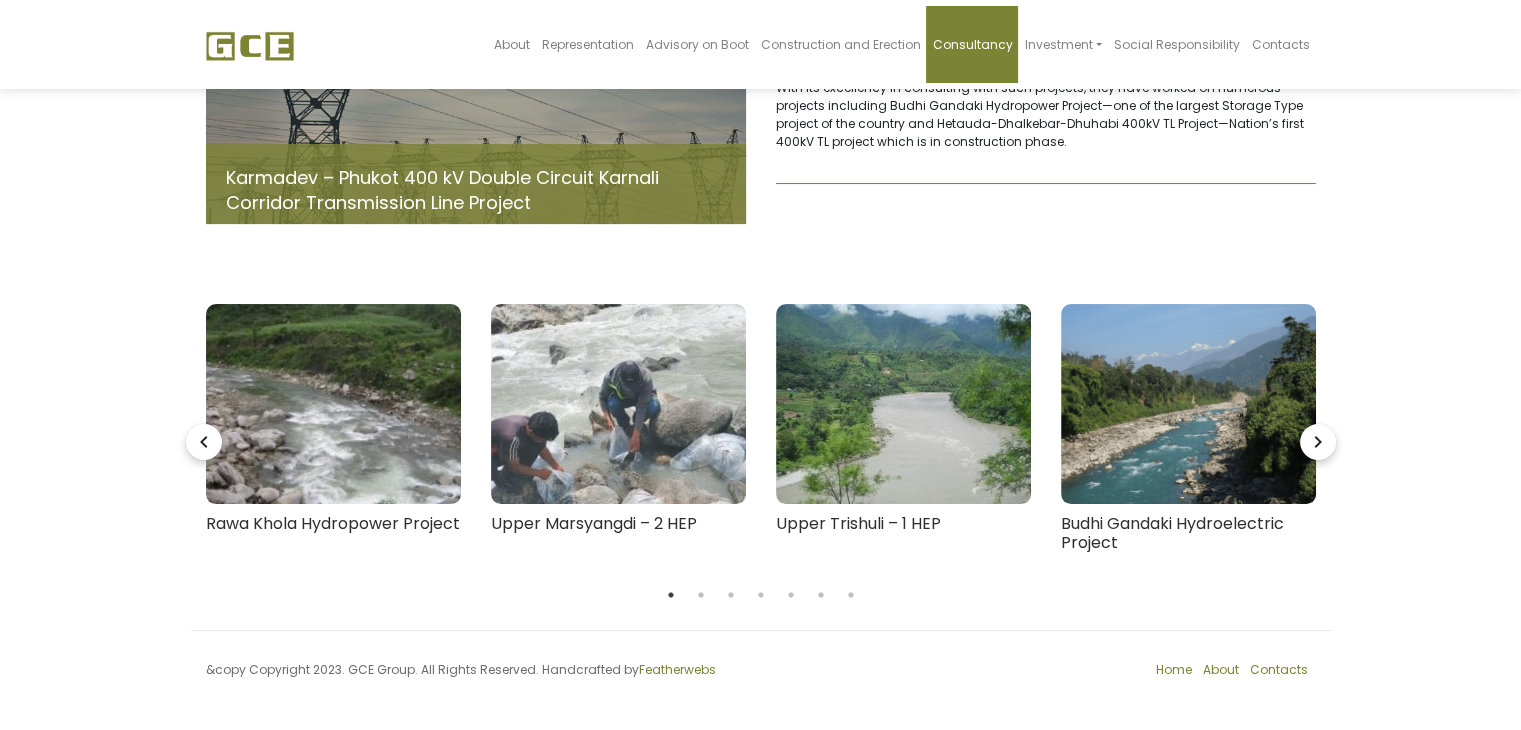 click on "navigate_next" at bounding box center [1318, 442] 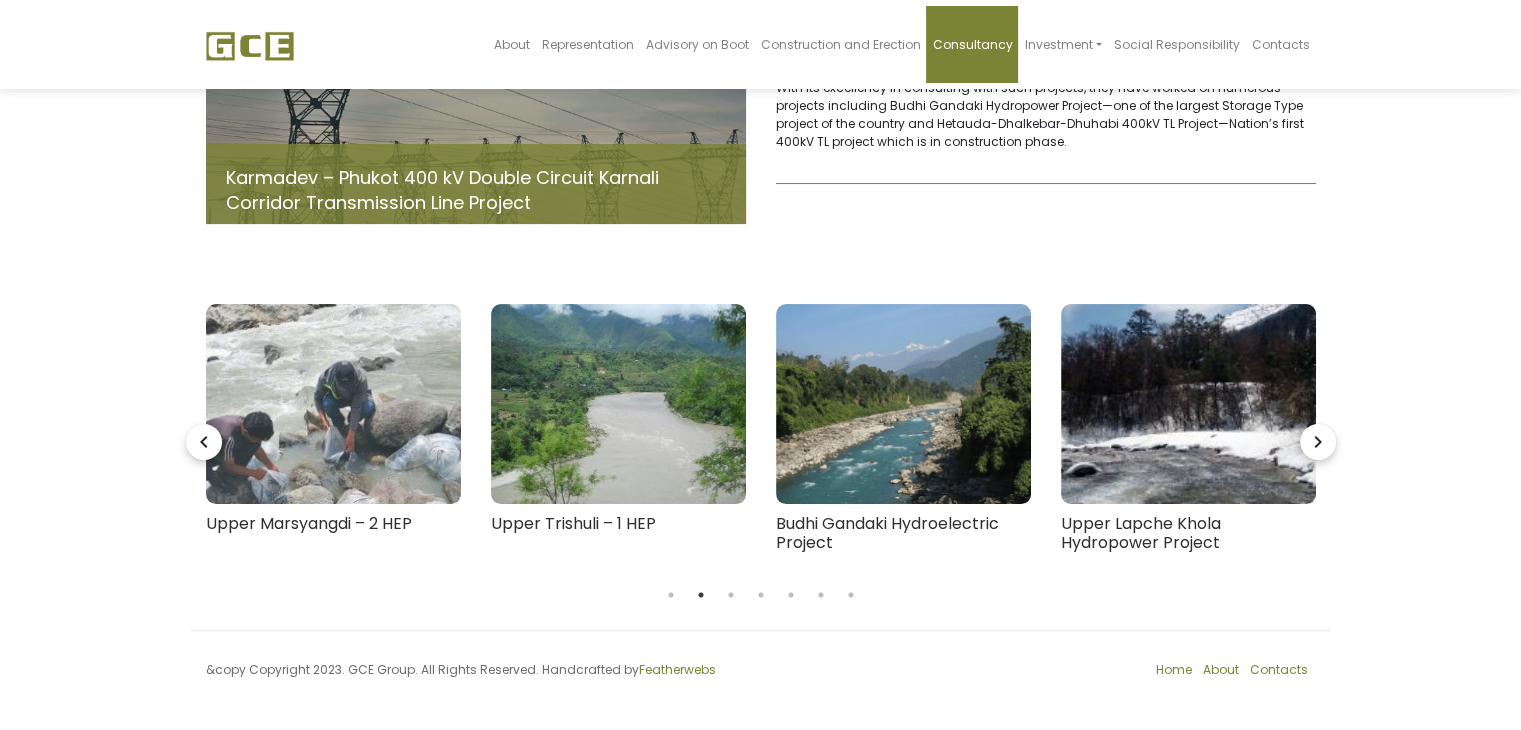 click on "navigate_next" at bounding box center [1318, 442] 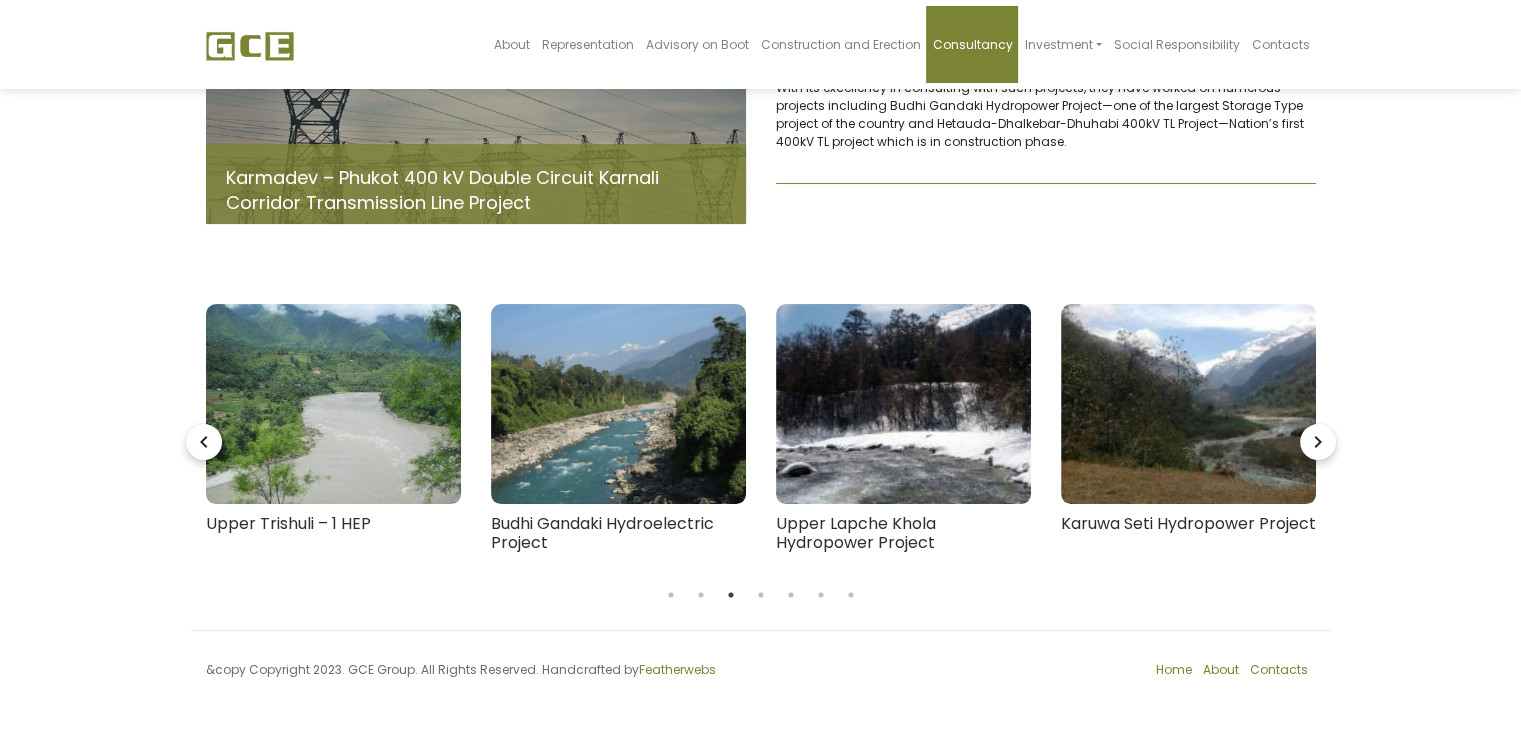click on "navigate_next" at bounding box center (1318, 442) 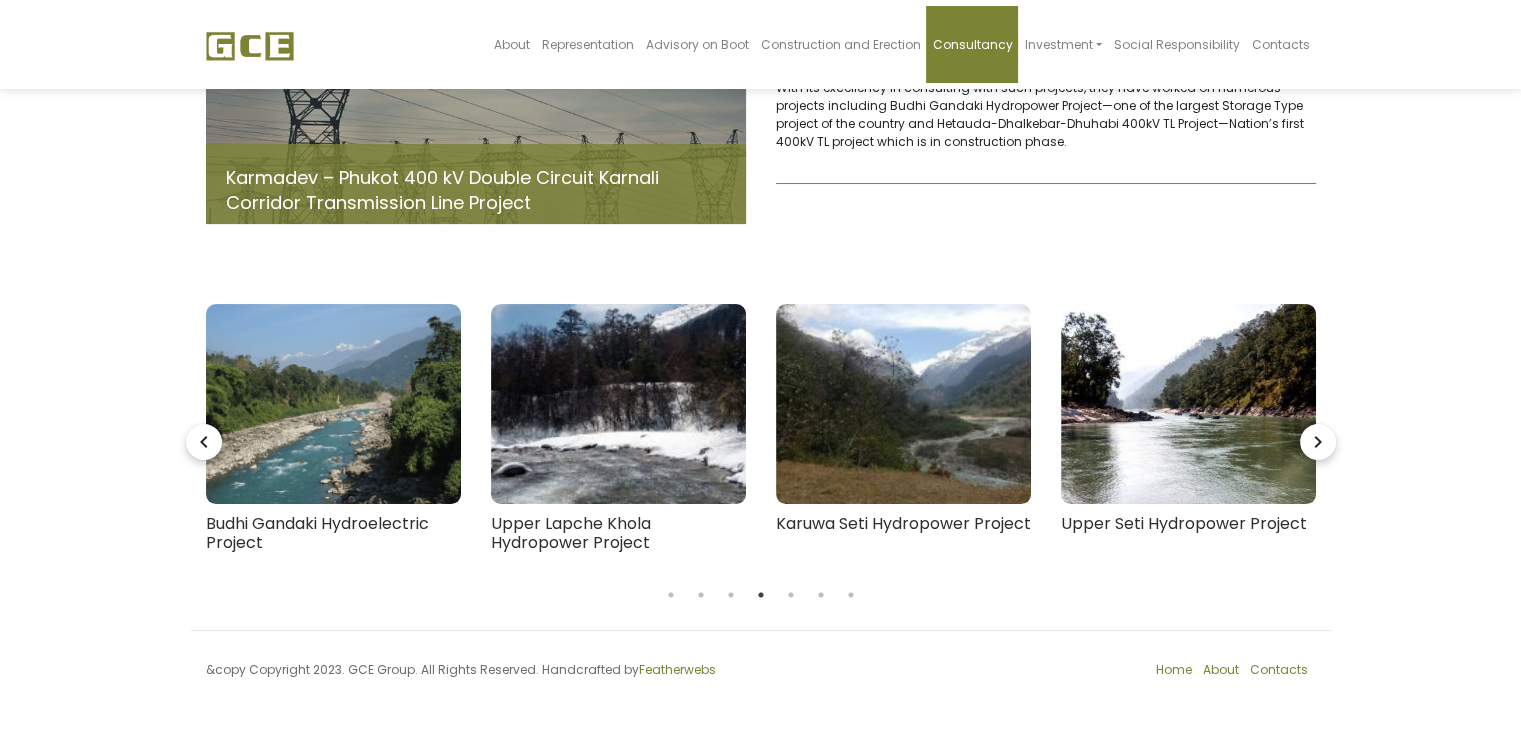 click on "navigate_next" at bounding box center (1318, 442) 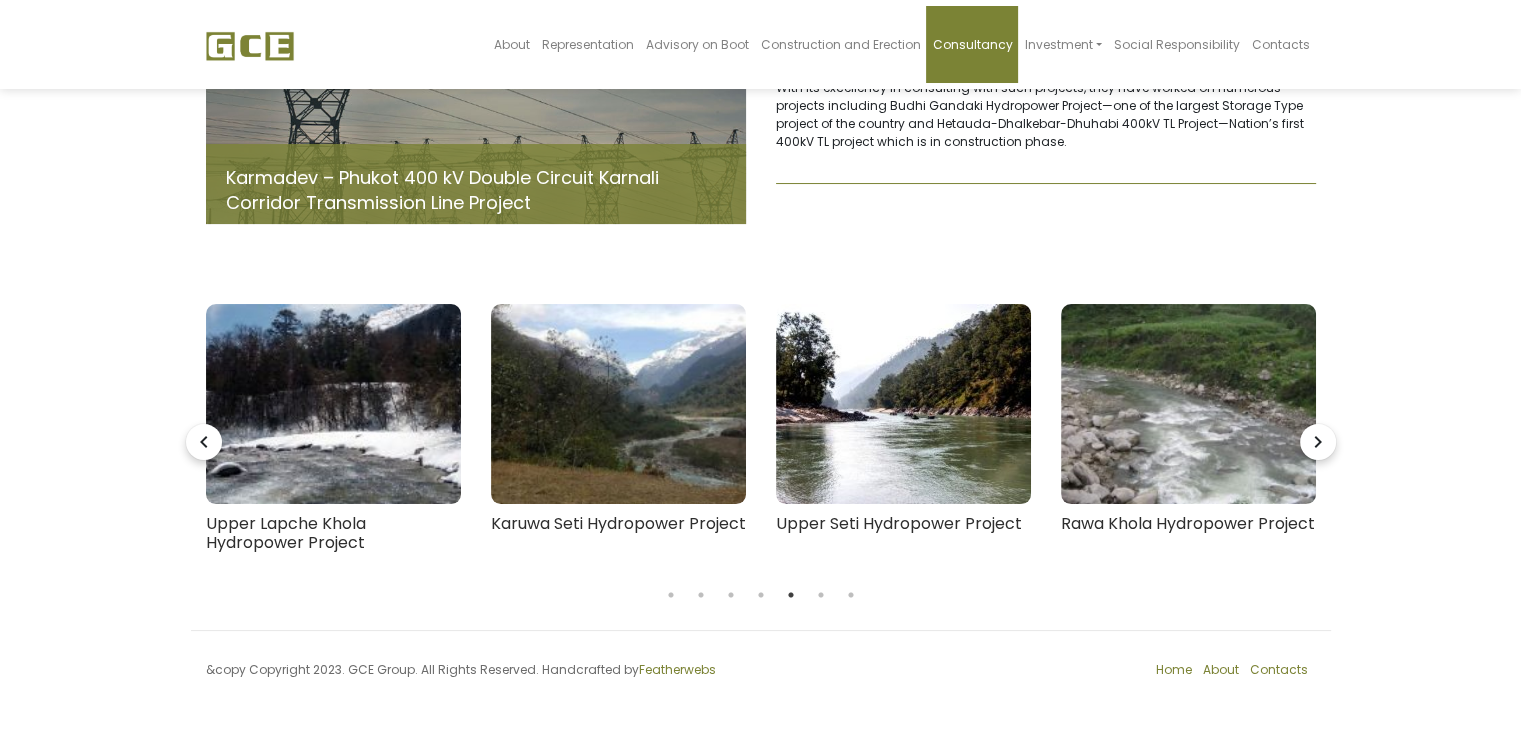 click on "navigate_next" at bounding box center (1318, 442) 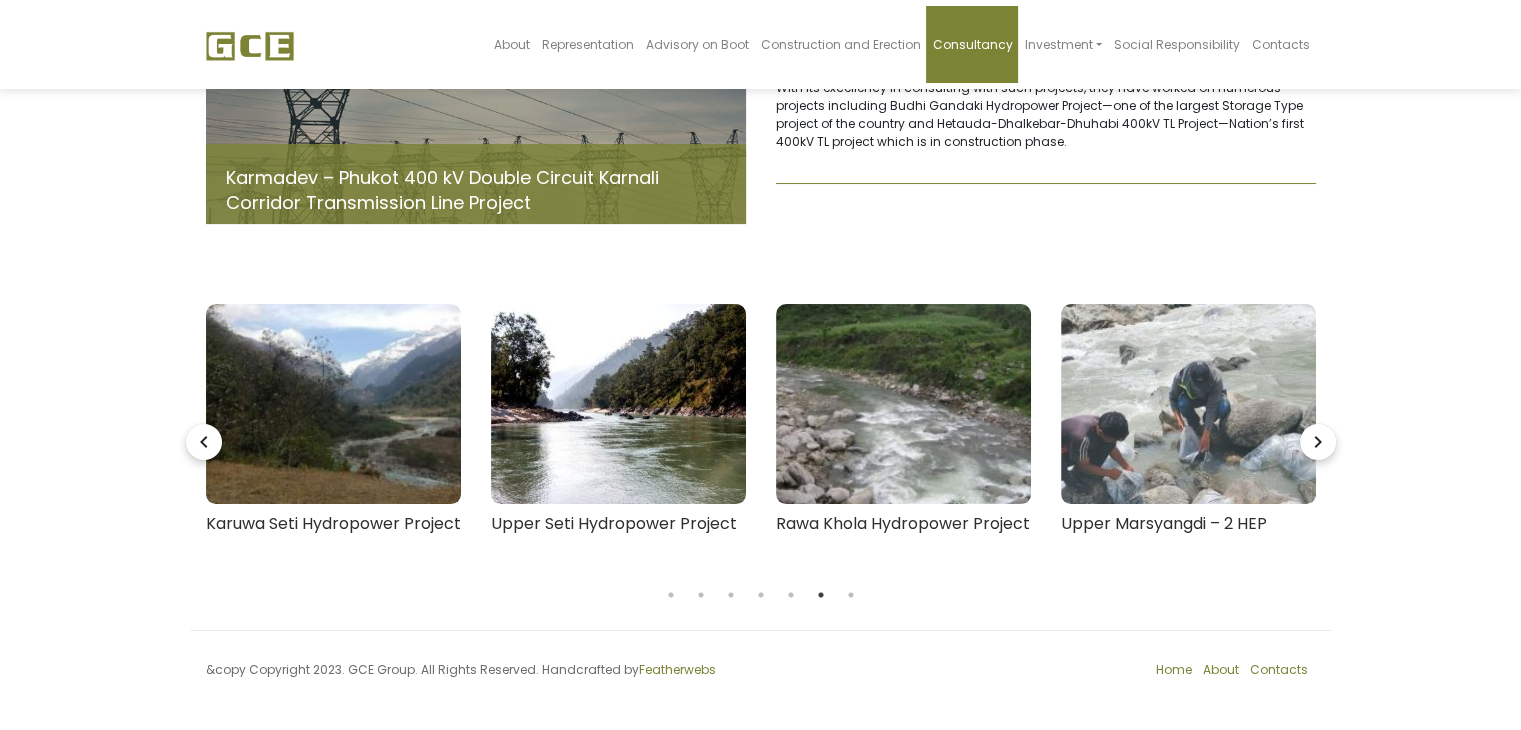 click on "navigate_next" at bounding box center (1318, 442) 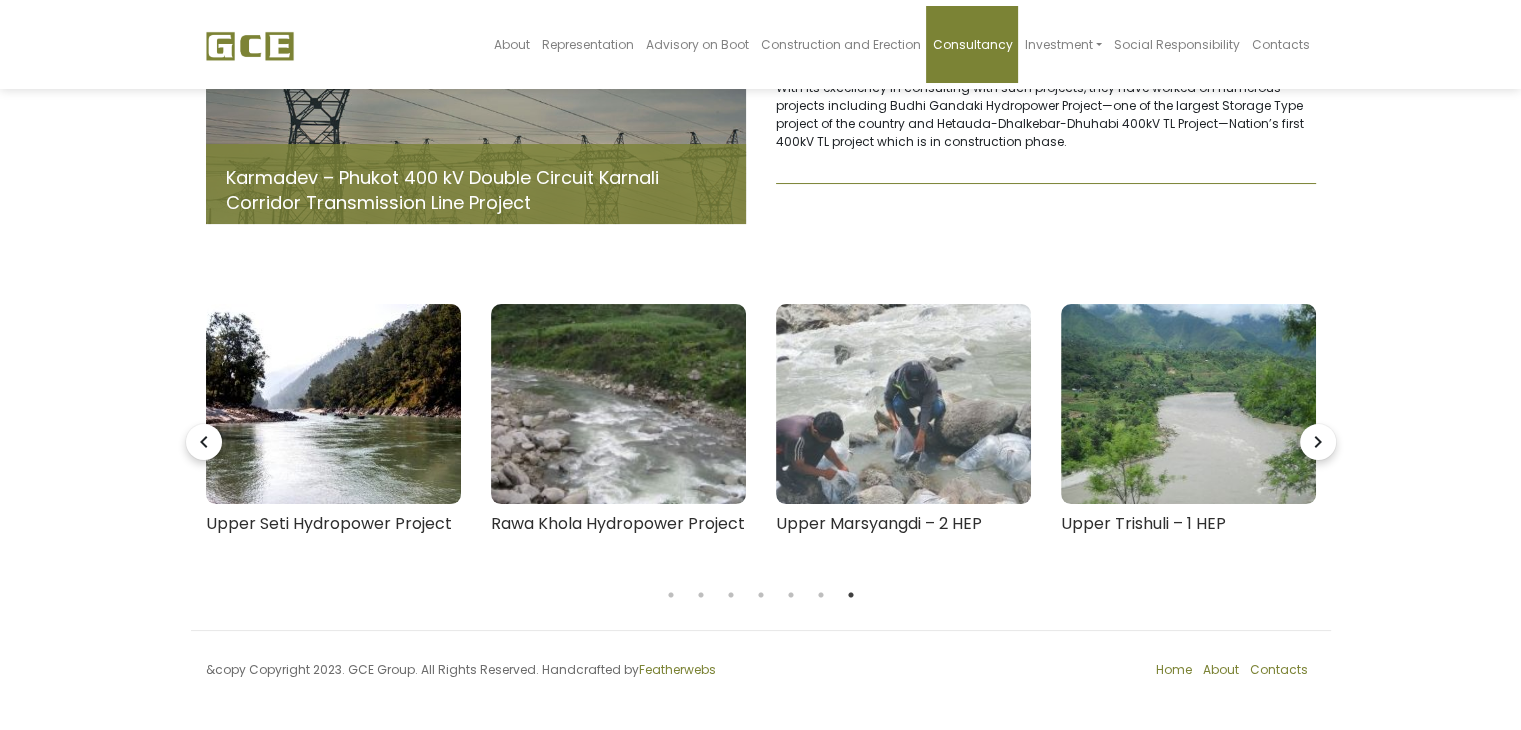 click on "navigate_next" at bounding box center (1318, 442) 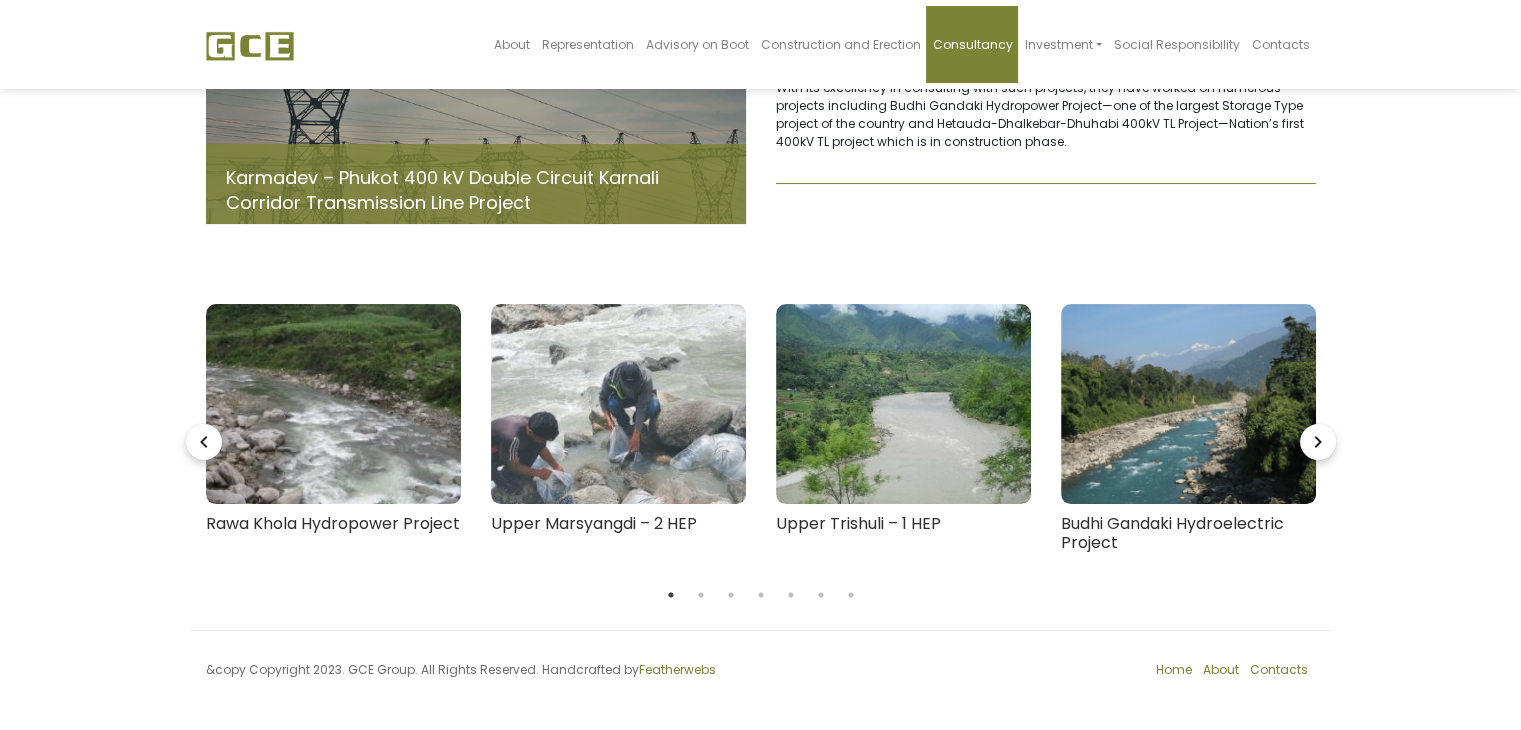 click on "navigate_next" at bounding box center [1318, 442] 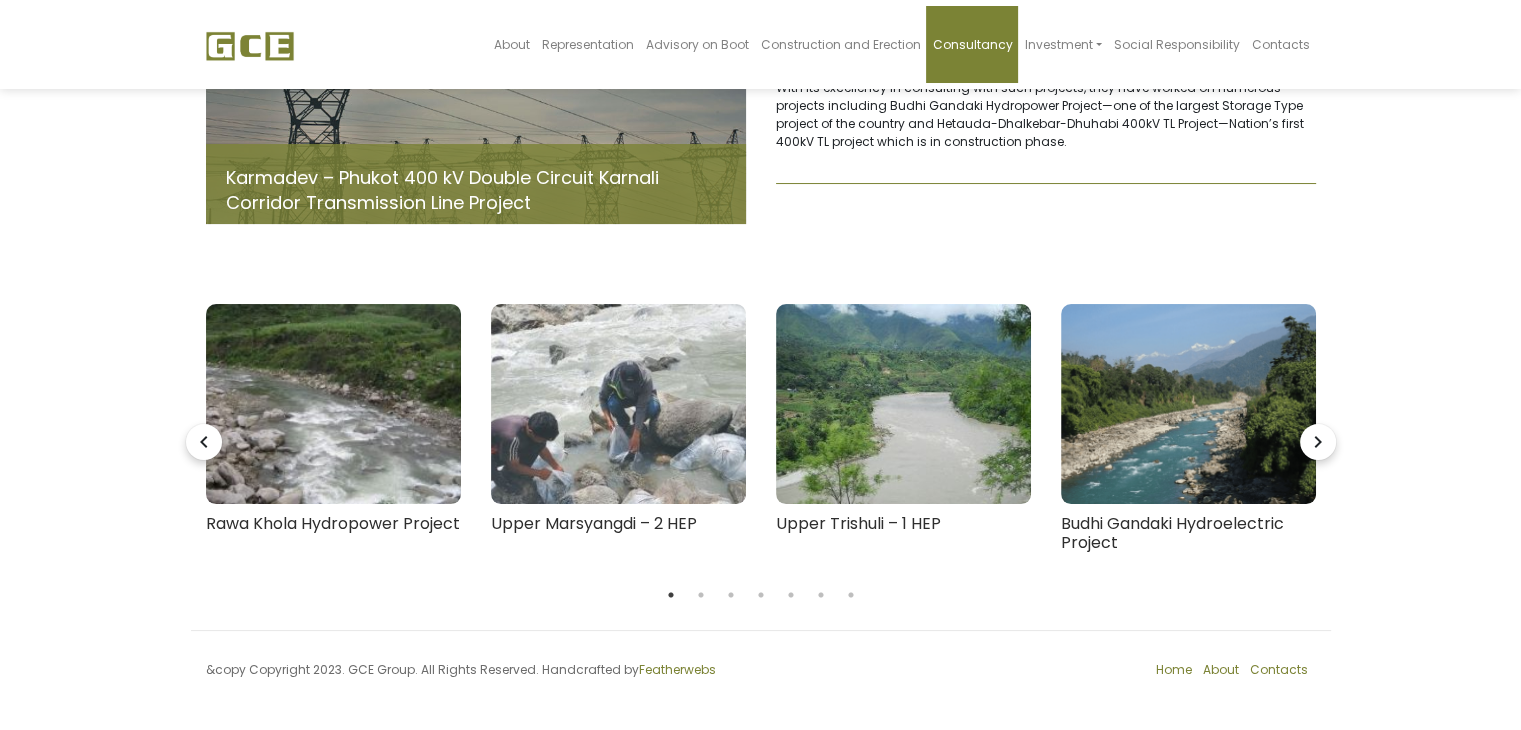 click on "navigate_next" at bounding box center (1318, 442) 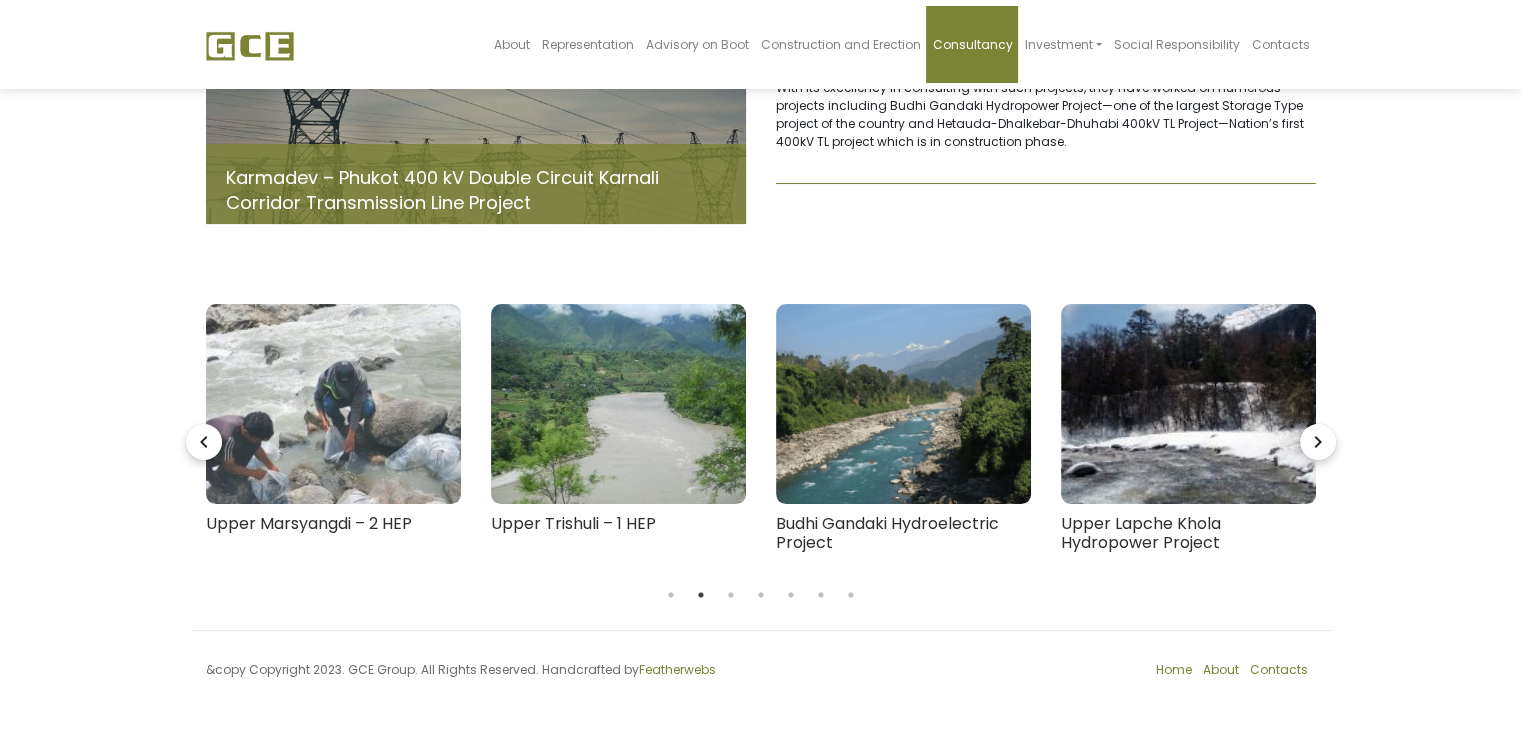 click on "navigate_next" at bounding box center [1318, 442] 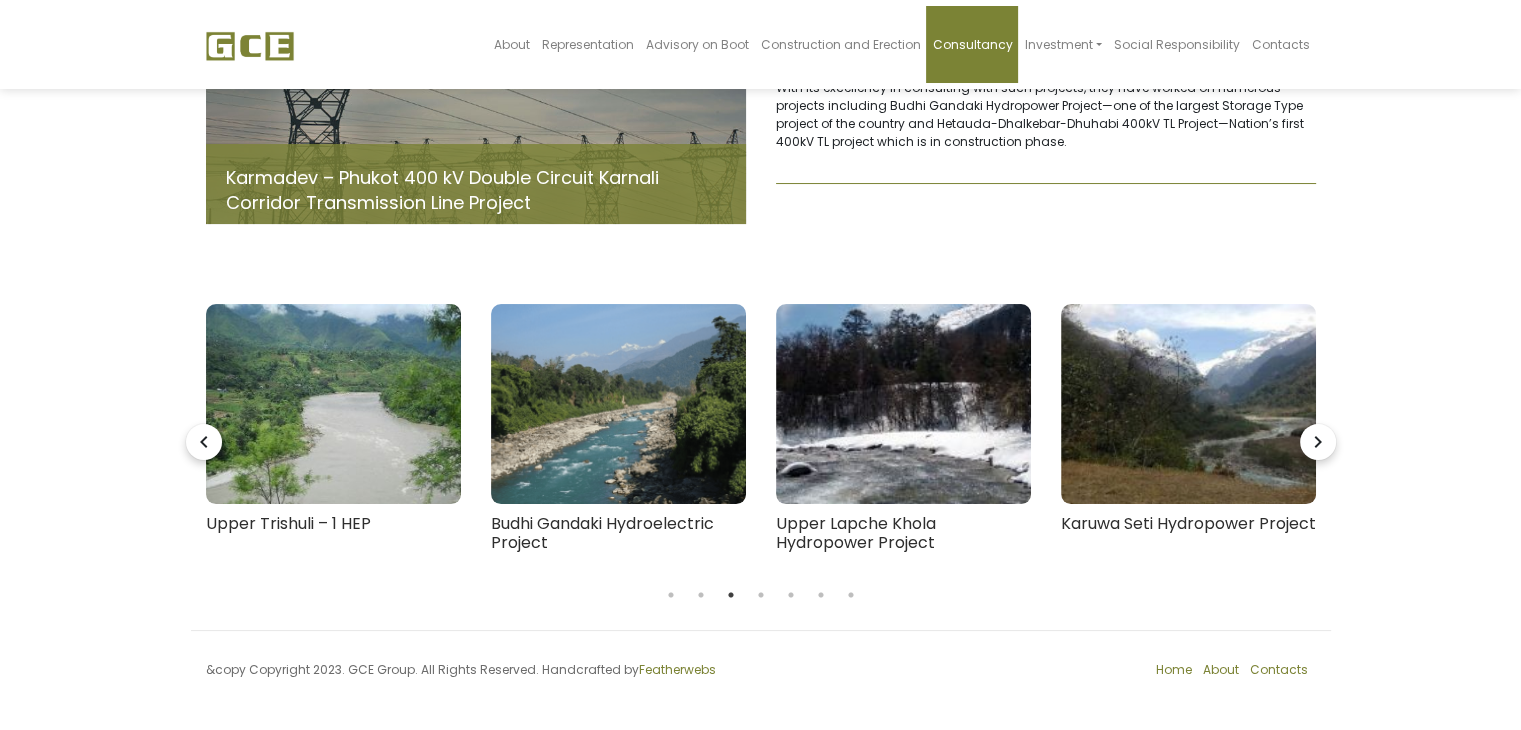 click on "navigate_next" at bounding box center (1318, 442) 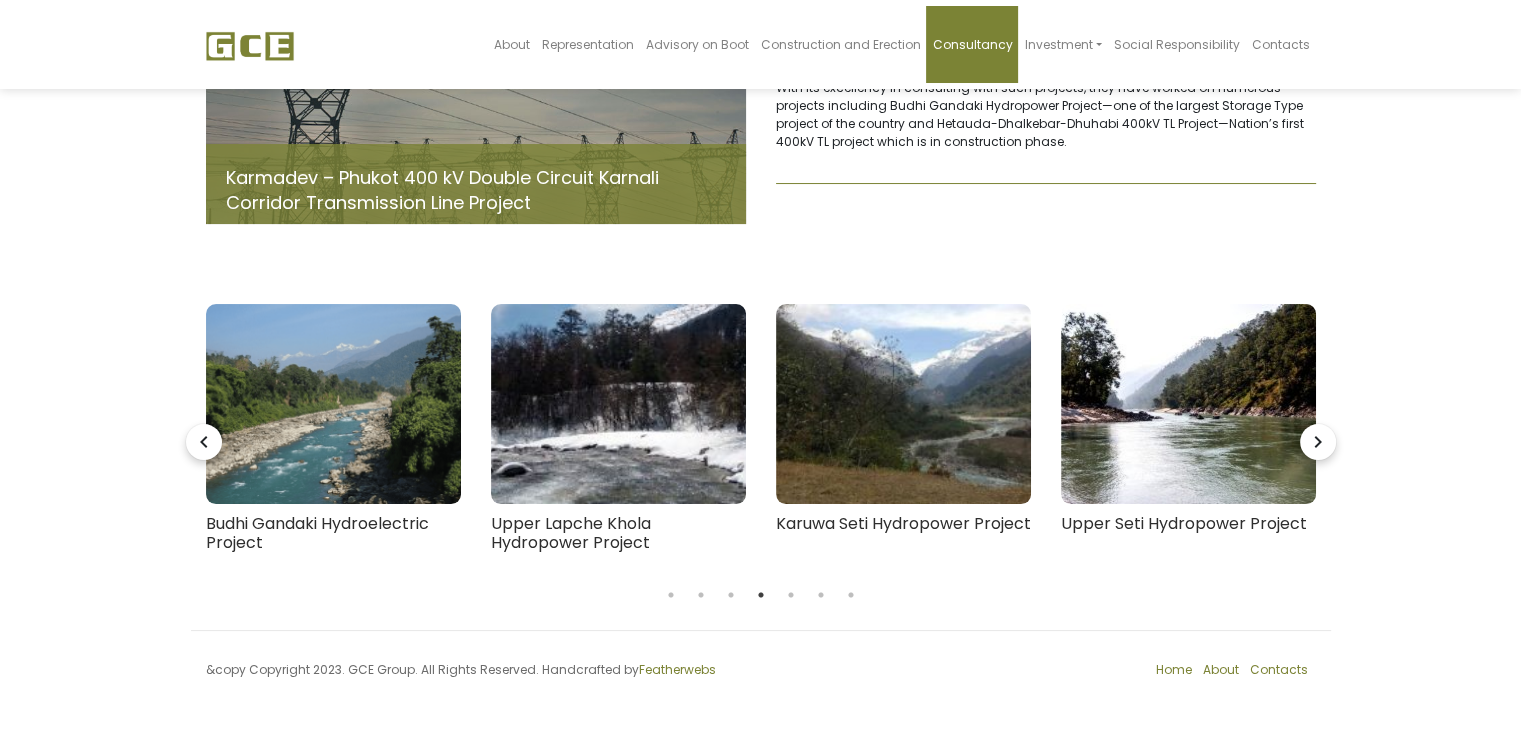 click on "navigate_next" at bounding box center (1318, 442) 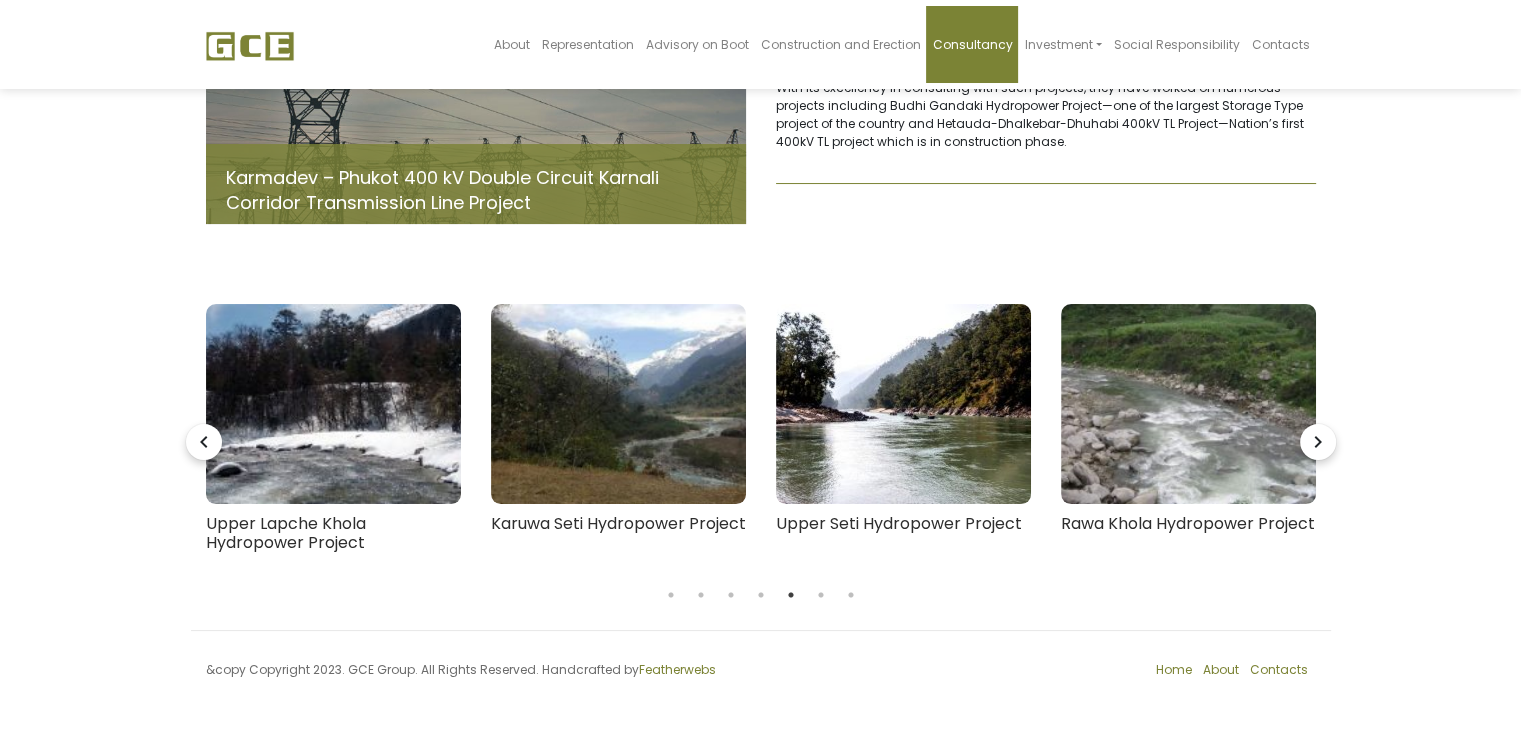 click on "navigate_next" at bounding box center (1318, 442) 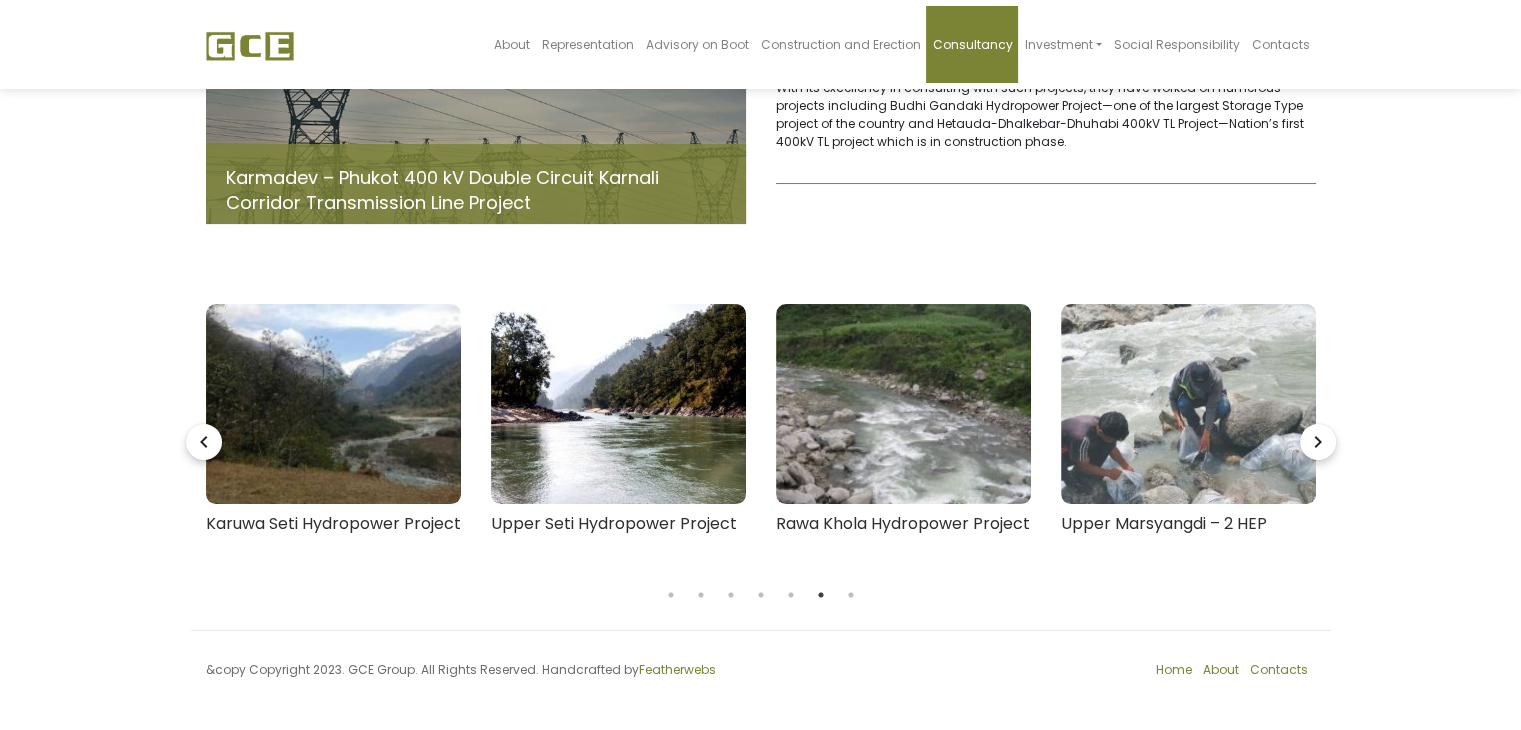 click on "navigate_next" at bounding box center [1318, 442] 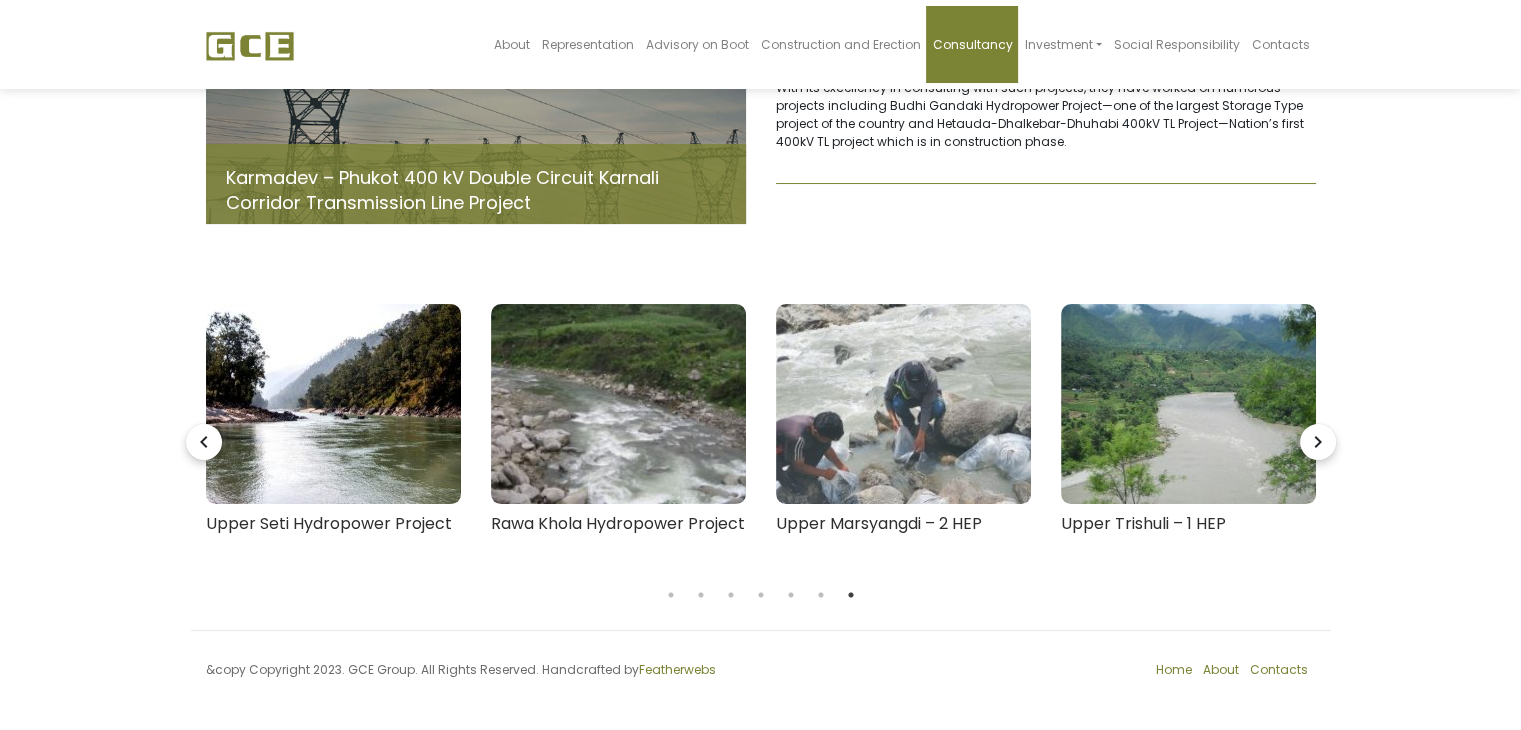 click on "navigate_next" at bounding box center (1318, 442) 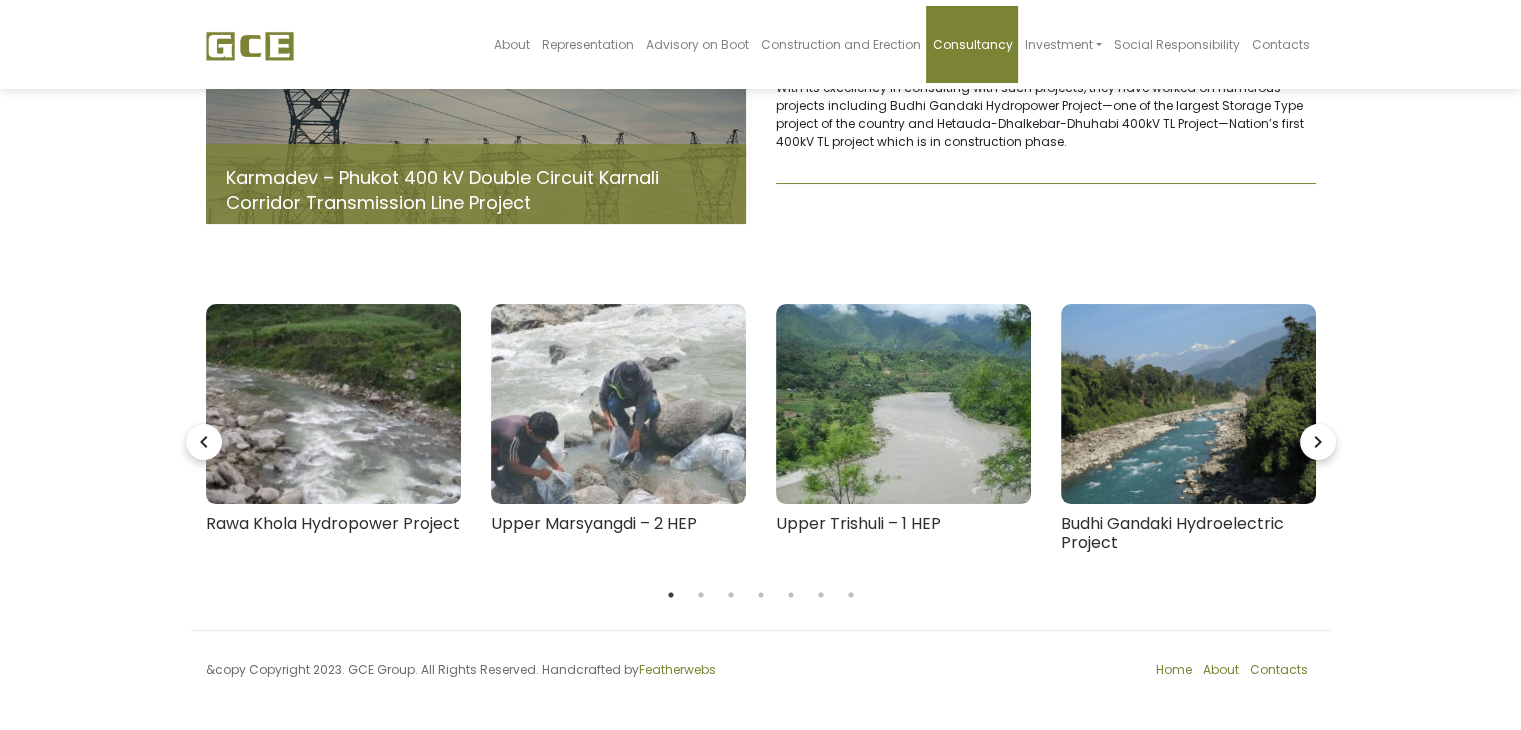 click on "navigate_next" at bounding box center [1318, 442] 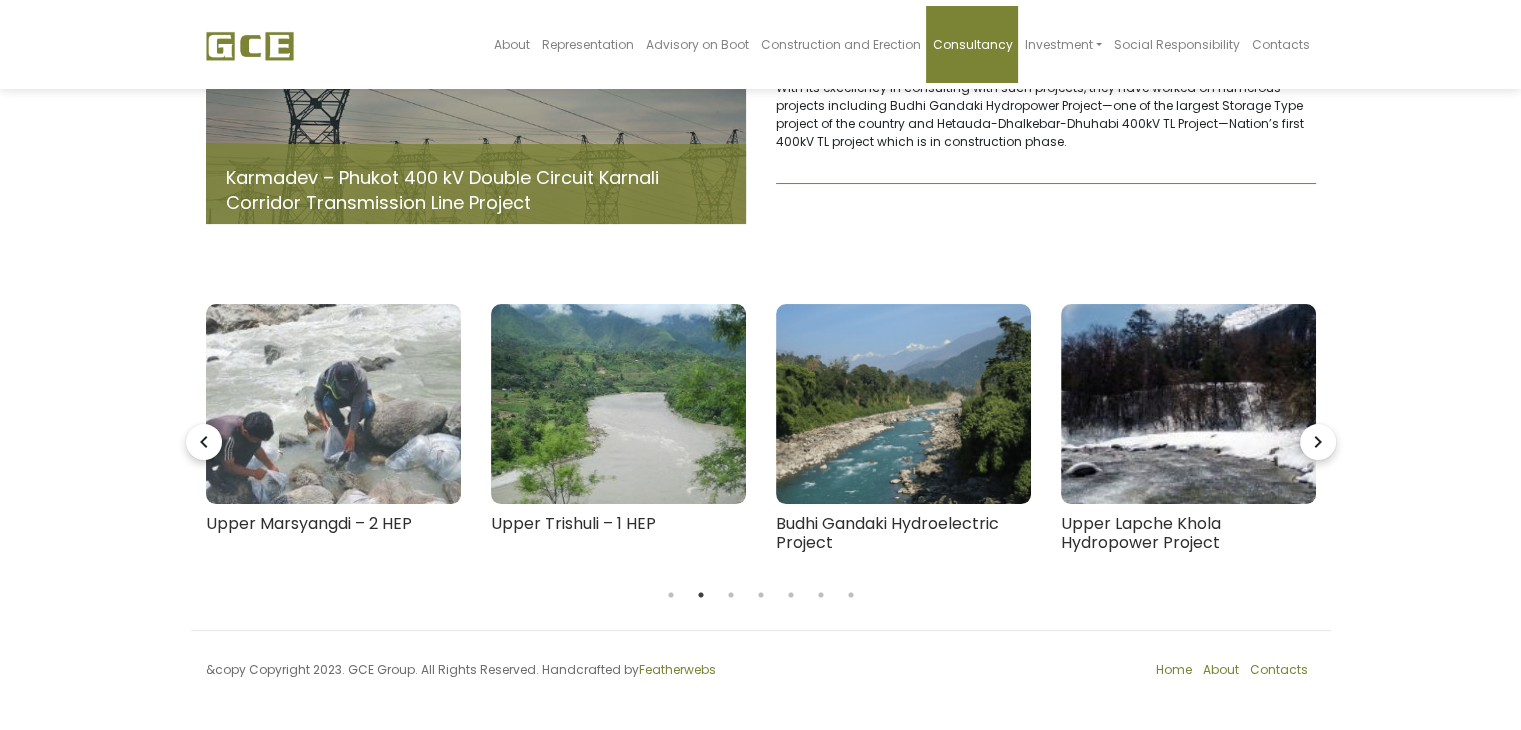 click on "navigate_next" at bounding box center (1318, 442) 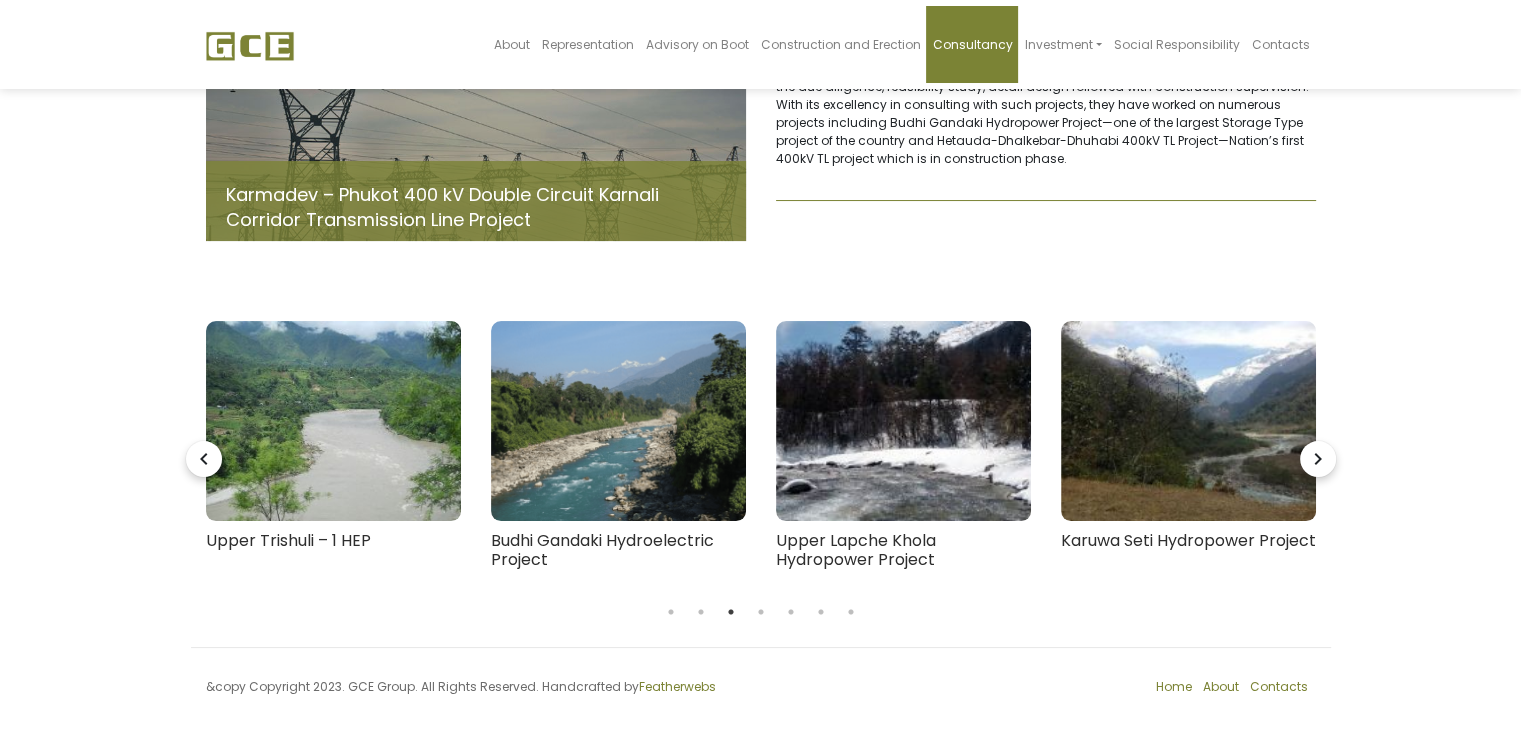 scroll, scrollTop: 0, scrollLeft: 0, axis: both 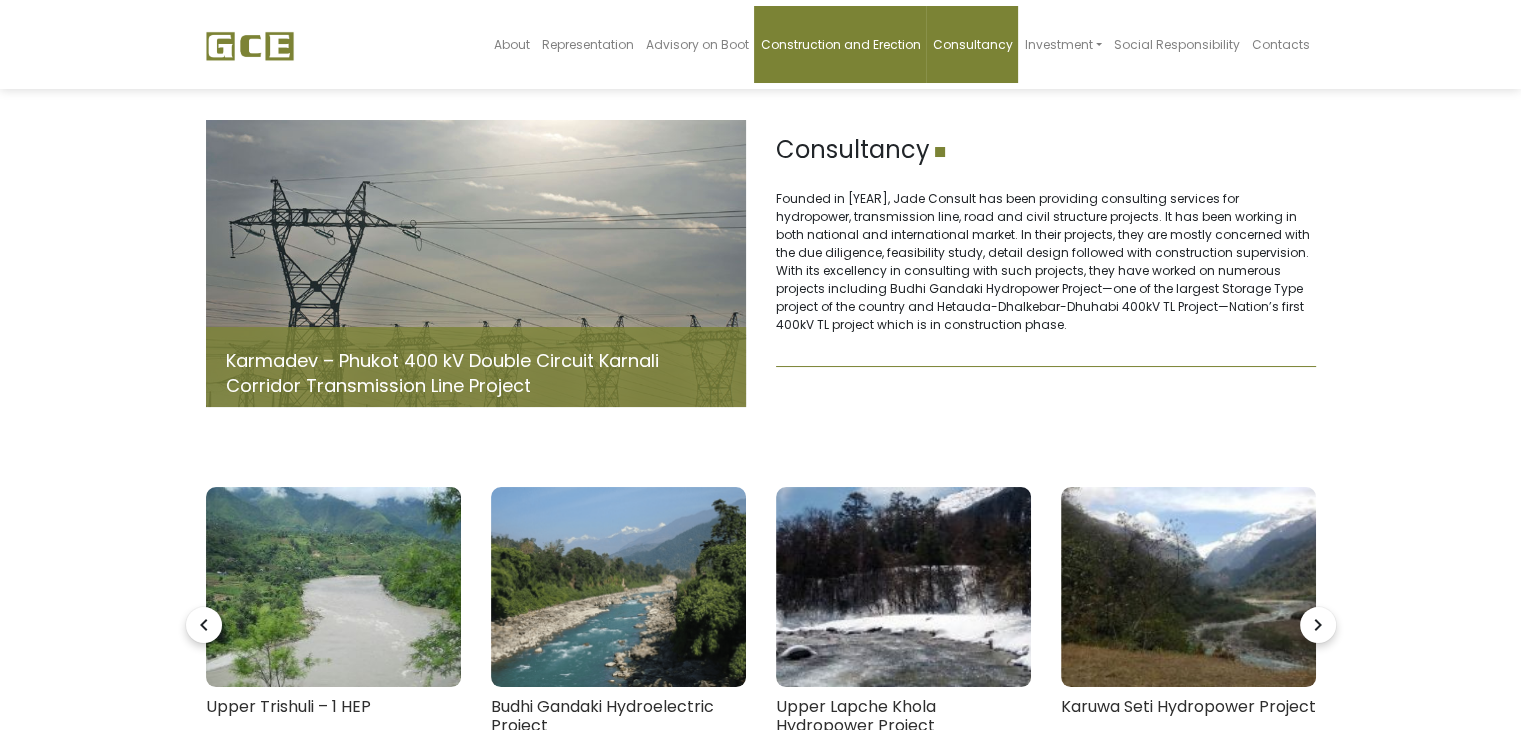 click on "Construction and Erection" at bounding box center [840, 44] 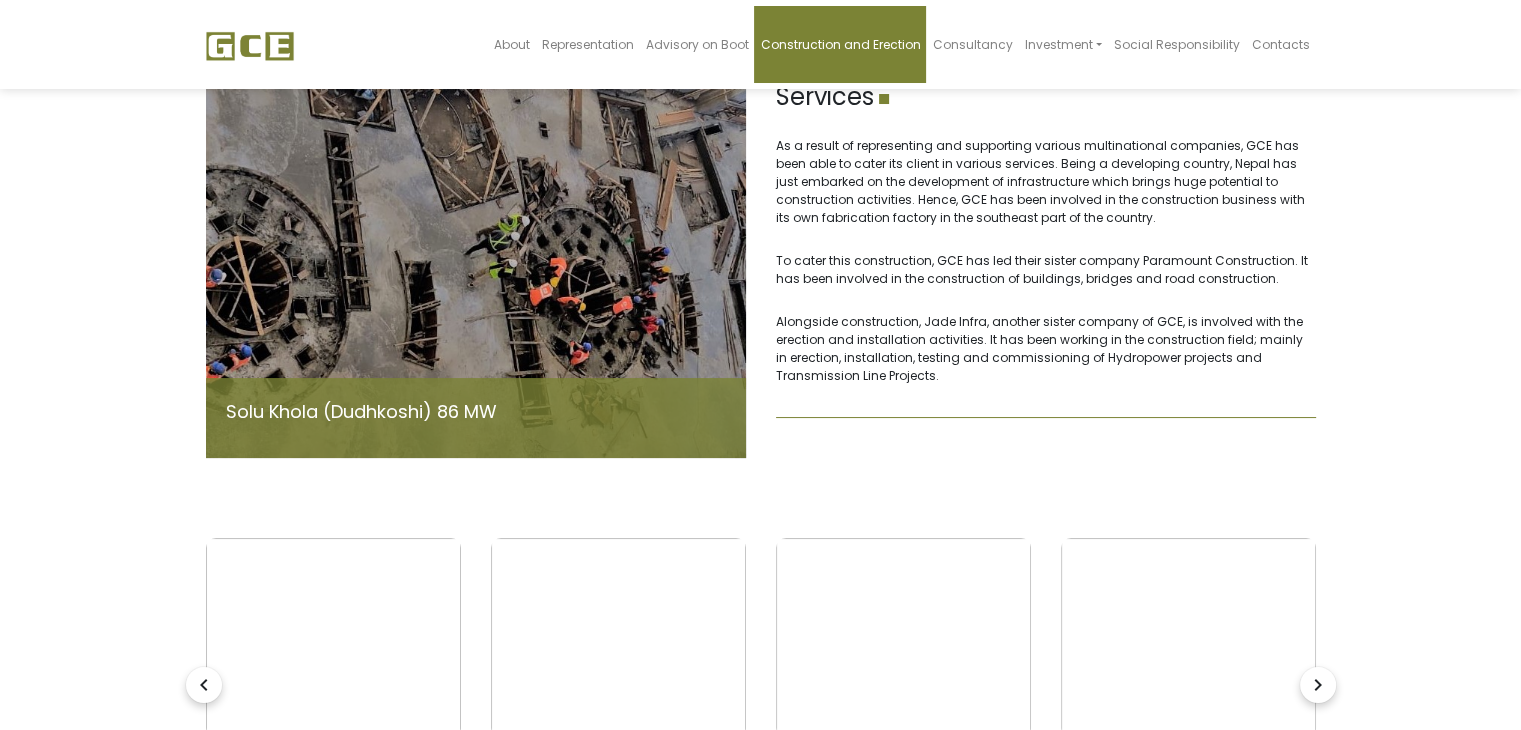 scroll, scrollTop: 0, scrollLeft: 0, axis: both 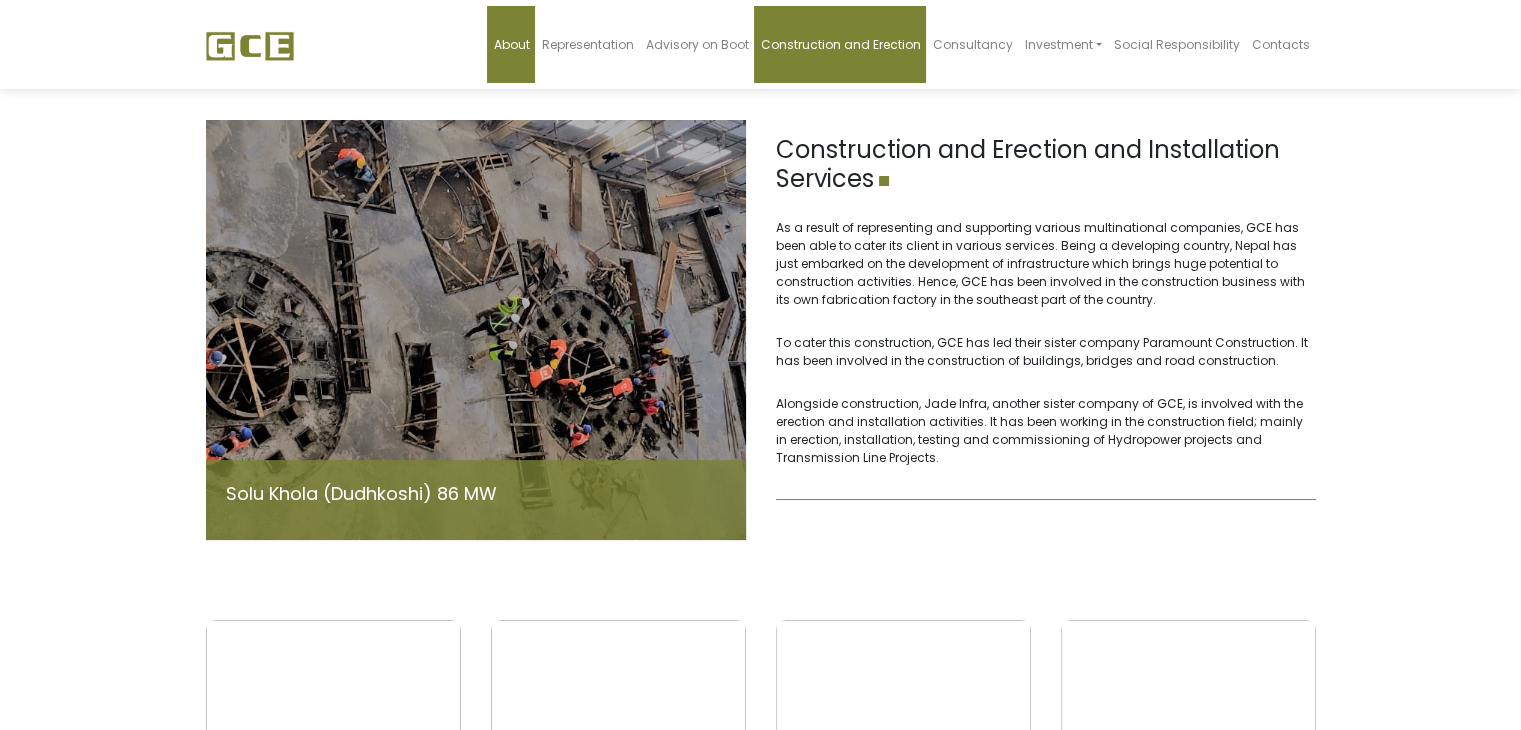 click on "About" at bounding box center [511, 44] 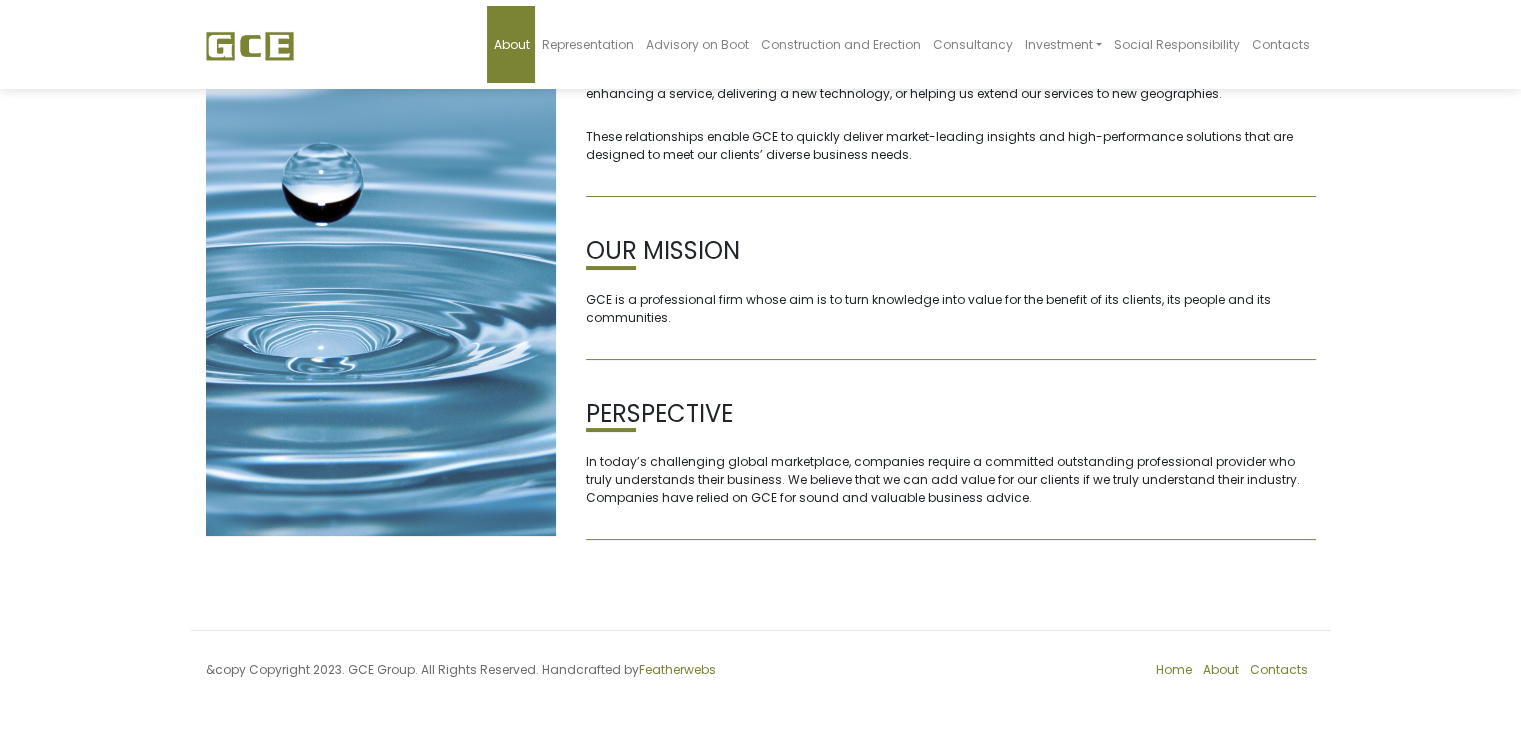 scroll, scrollTop: 0, scrollLeft: 0, axis: both 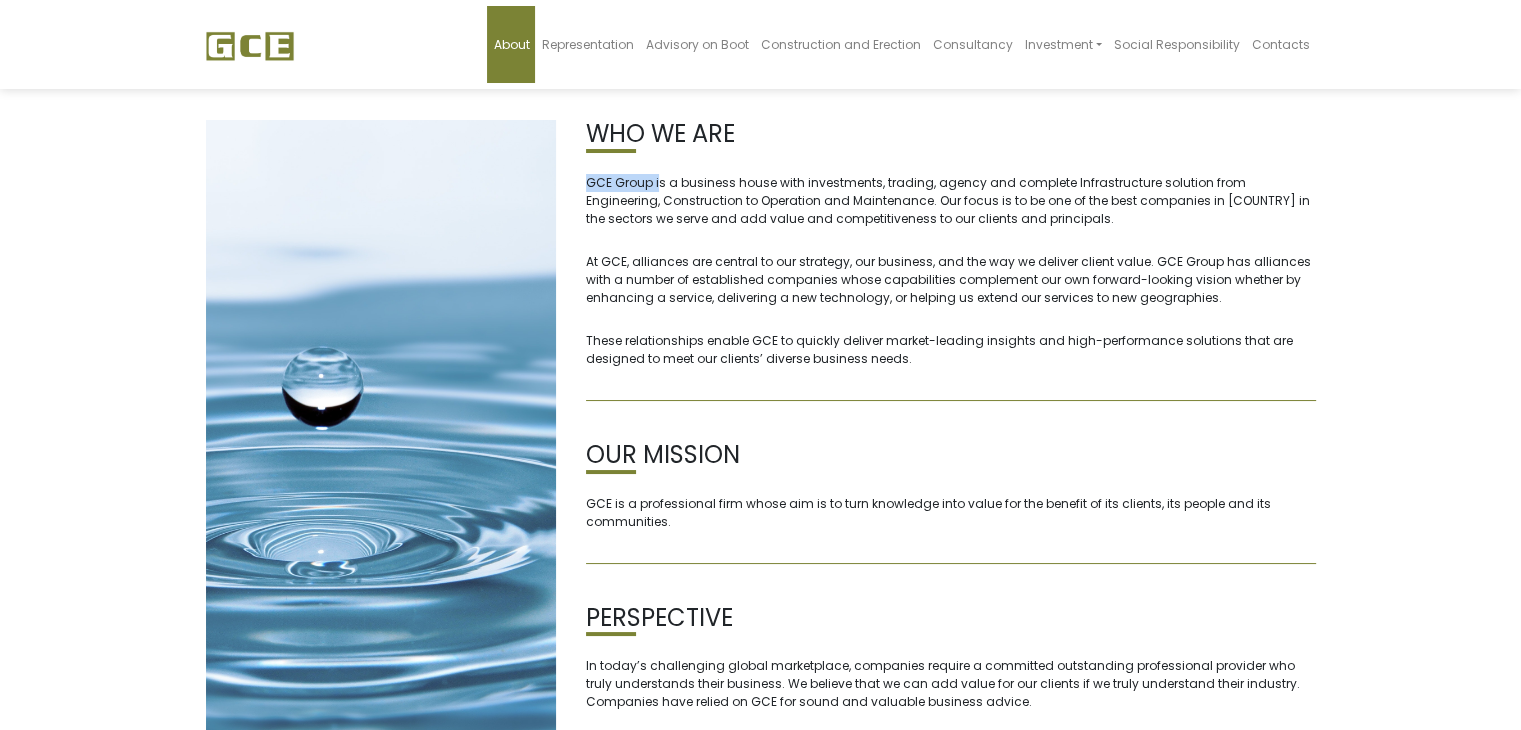 drag, startPoint x: 584, startPoint y: 185, endPoint x: 656, endPoint y: 181, distance: 72.11102 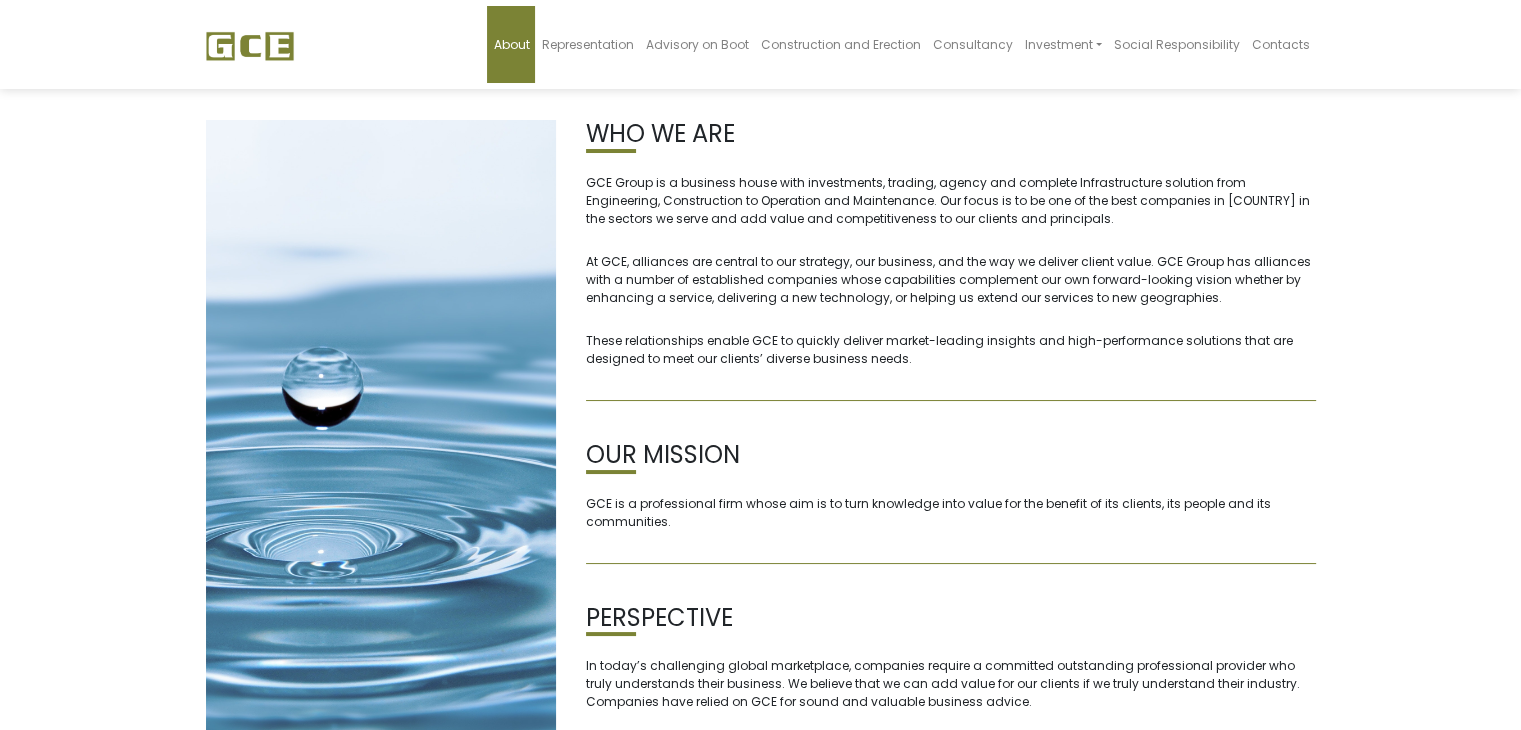 click on "About
Representation
Advisory on Boot
Construction and Erection
Consultancy
Investment
Nepal Water and Energy Development Co
Upper Lohore Small Hydropower Project
Mewa Khola Hydropower Project
Social Responsibility
Contacts
WHO WE ARE
GCE Group is a business house with investments, trading, agency and complete Infrastructure solution from Engineering, Construction to Operation and Maintenance. Our focus is to be one of the best companies in Nepal in the sectors we serve and add value and competitiveness to our clients and principals. At GCE, alliances are central to our strategy, our business, and the way we deliver client value. GCE Group has alliances with a number of established companies whose capabilities complement our own forward-looking vision whether by enhancing a service, delivering a new technology, or helping us extend our services to new geographies." at bounding box center (760, 480) 